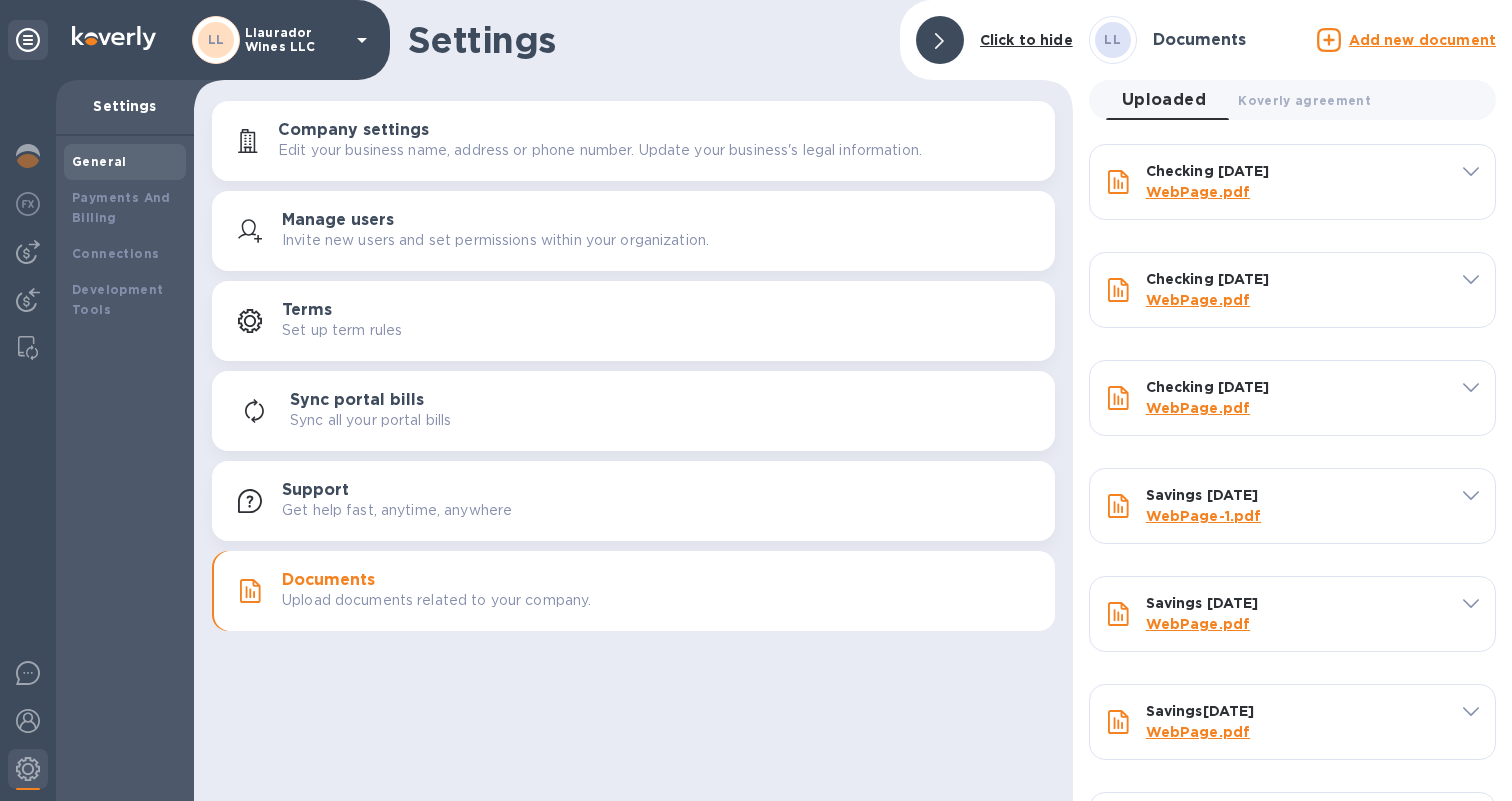 scroll, scrollTop: -3, scrollLeft: 0, axis: vertical 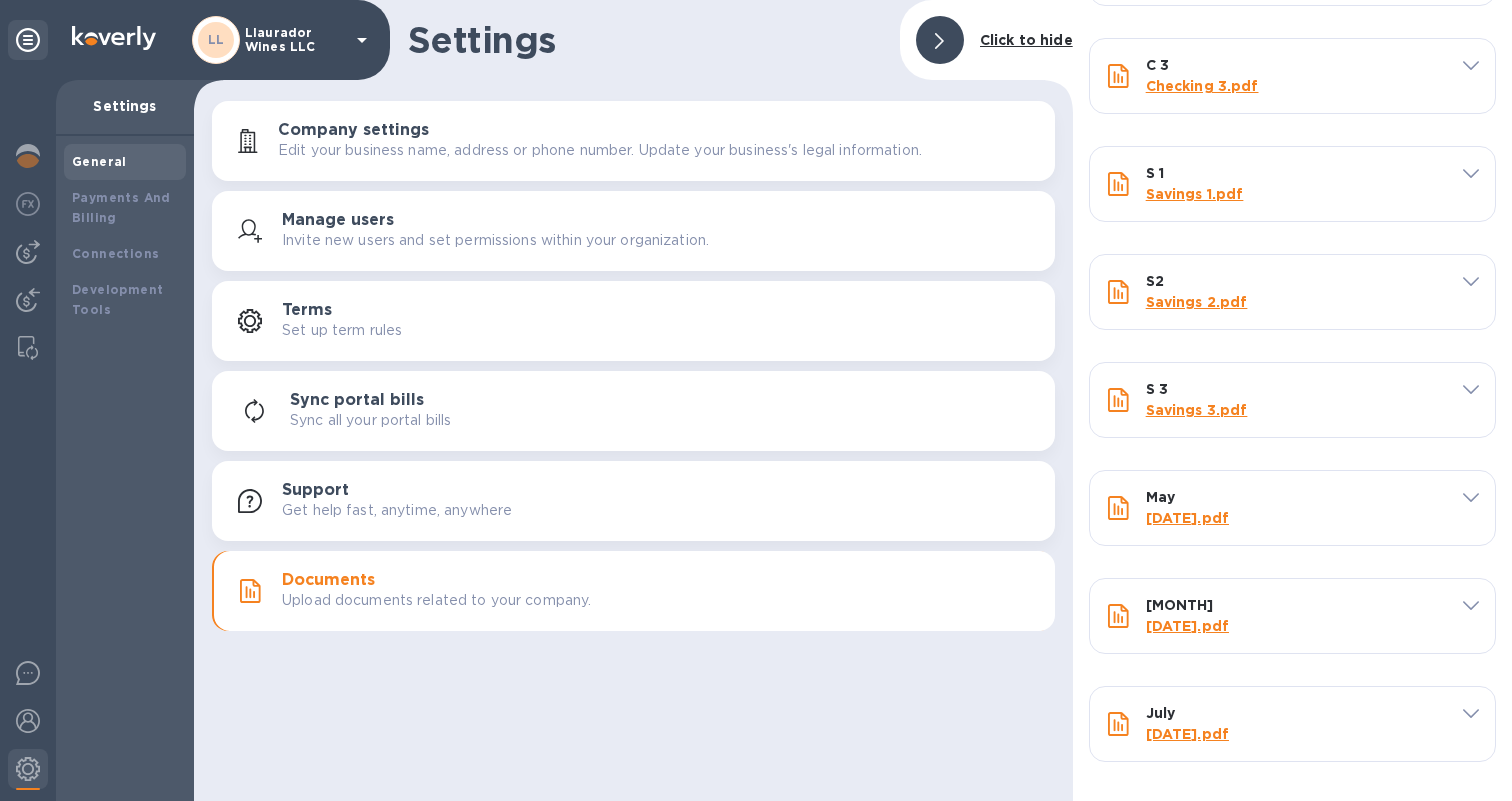 click at bounding box center (114, 38) 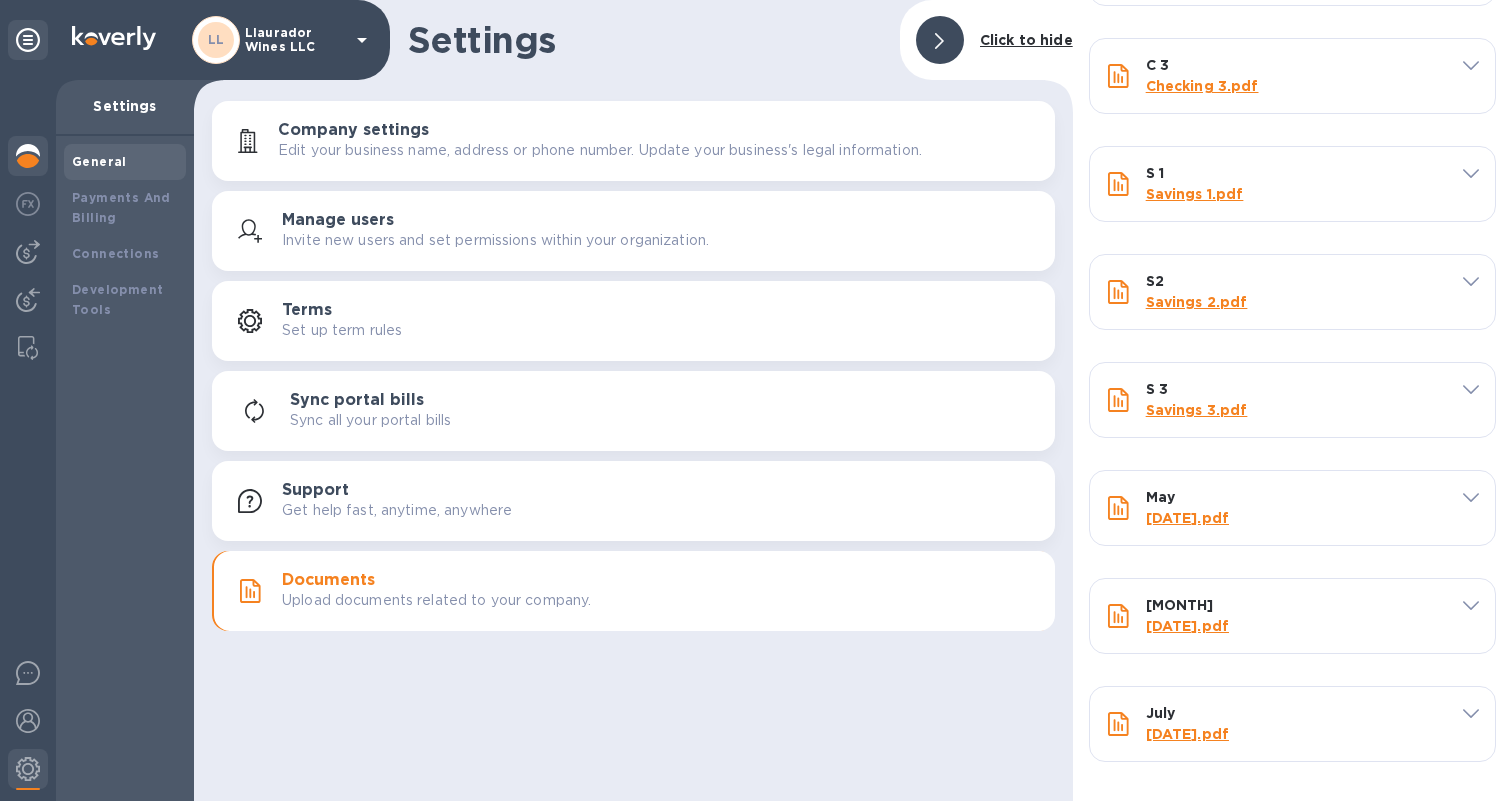 click at bounding box center (28, 156) 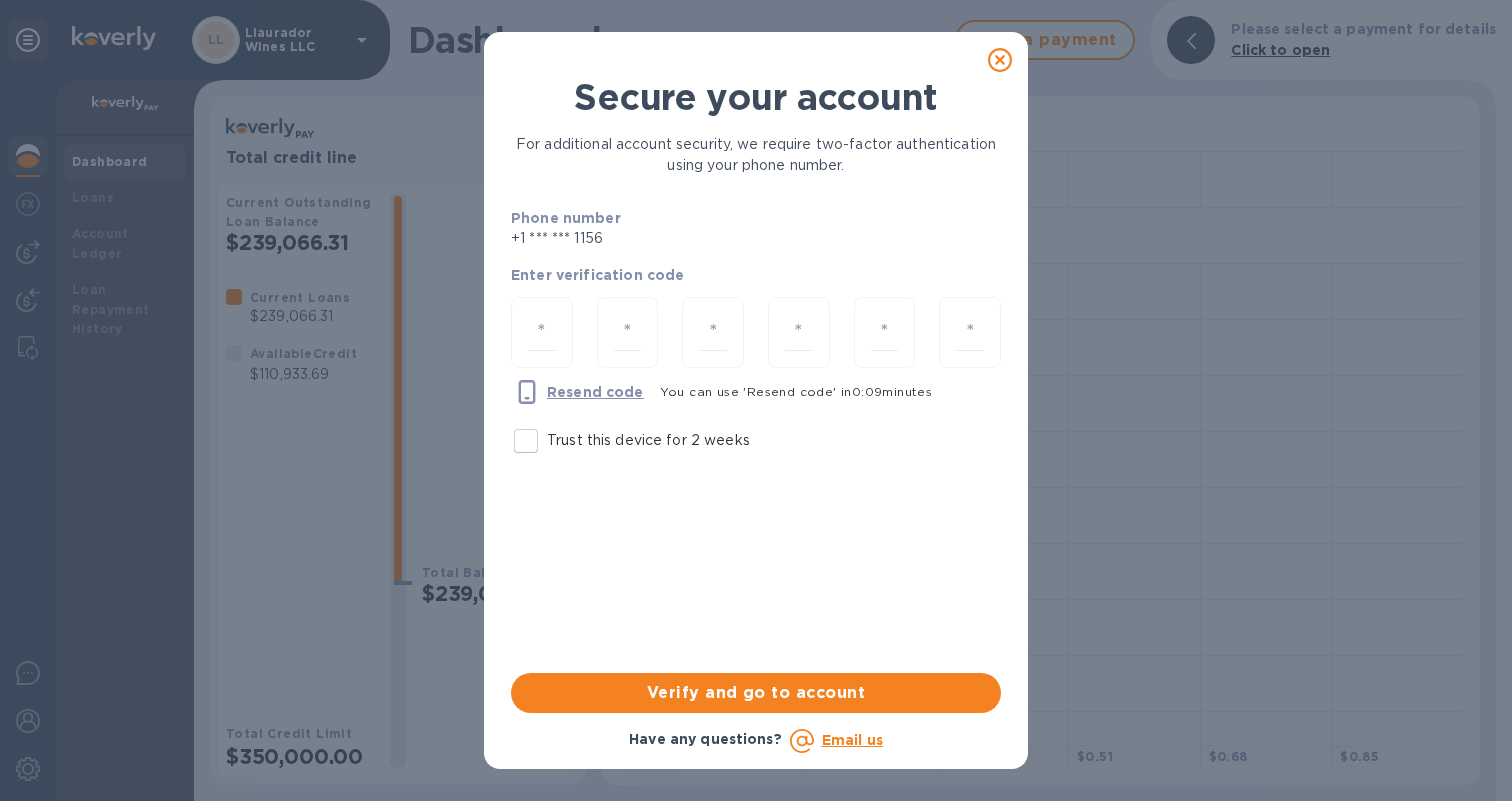 click 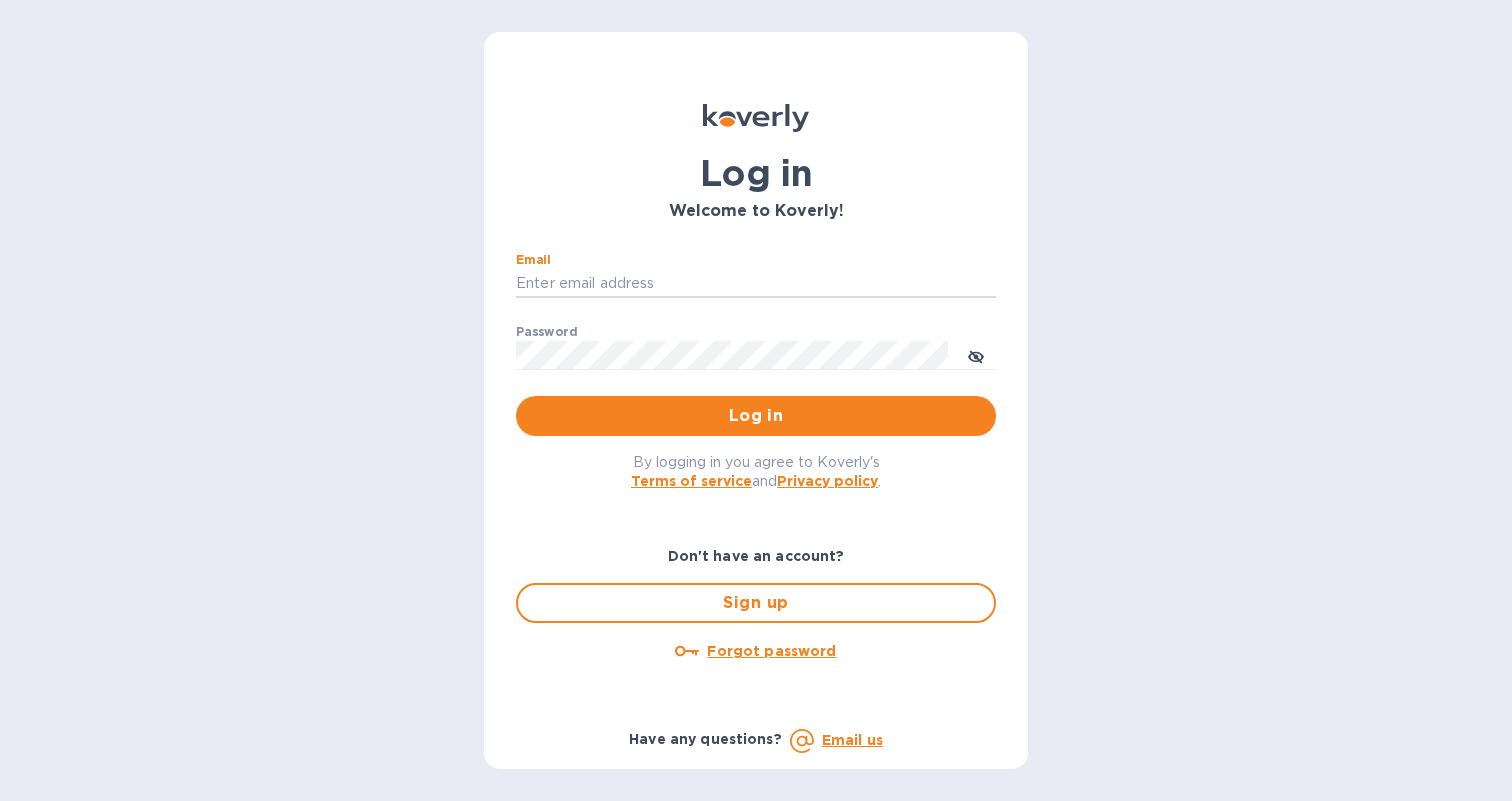 type on "[EMAIL]" 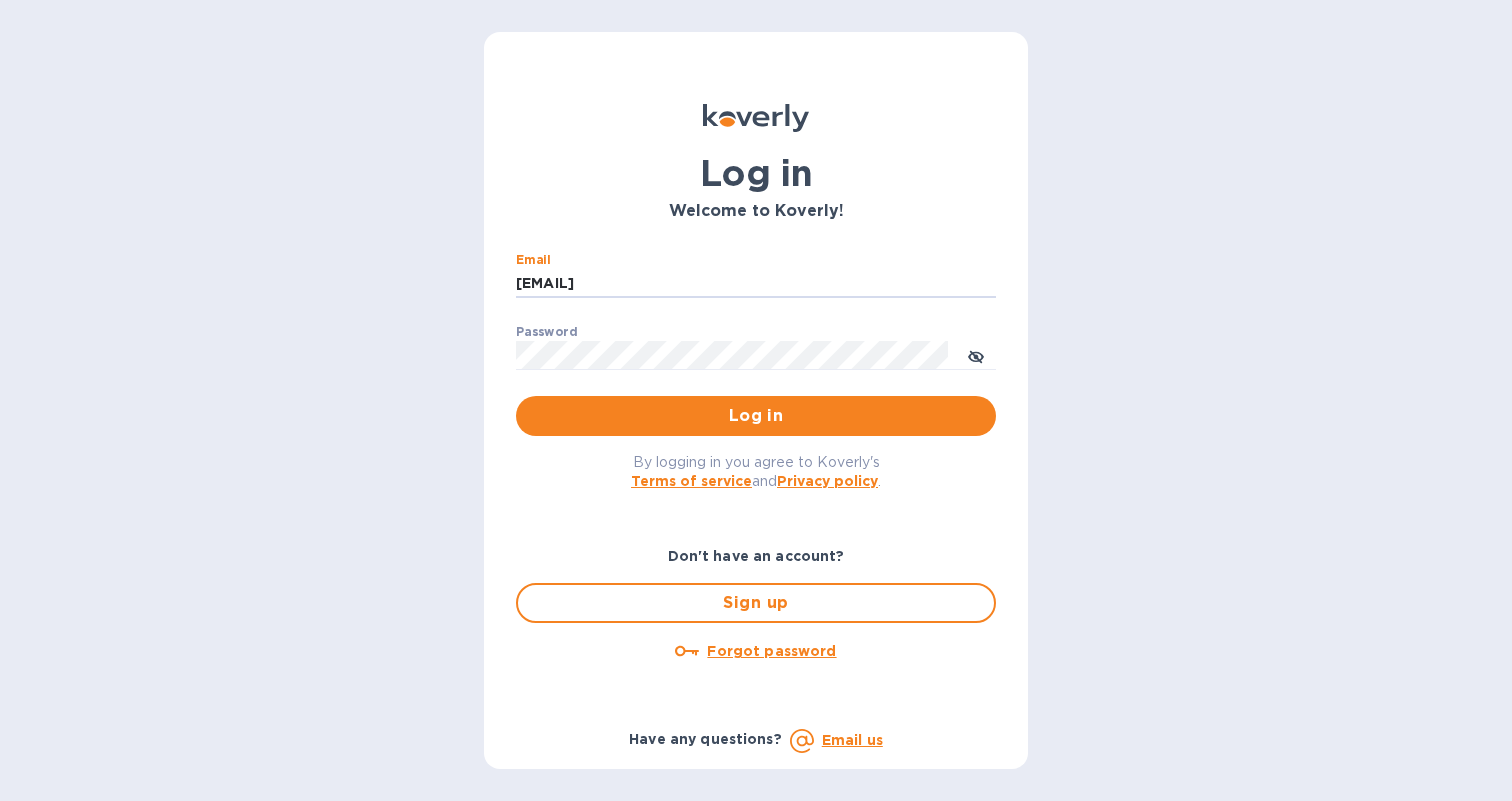 click on "Log in" at bounding box center (756, 416) 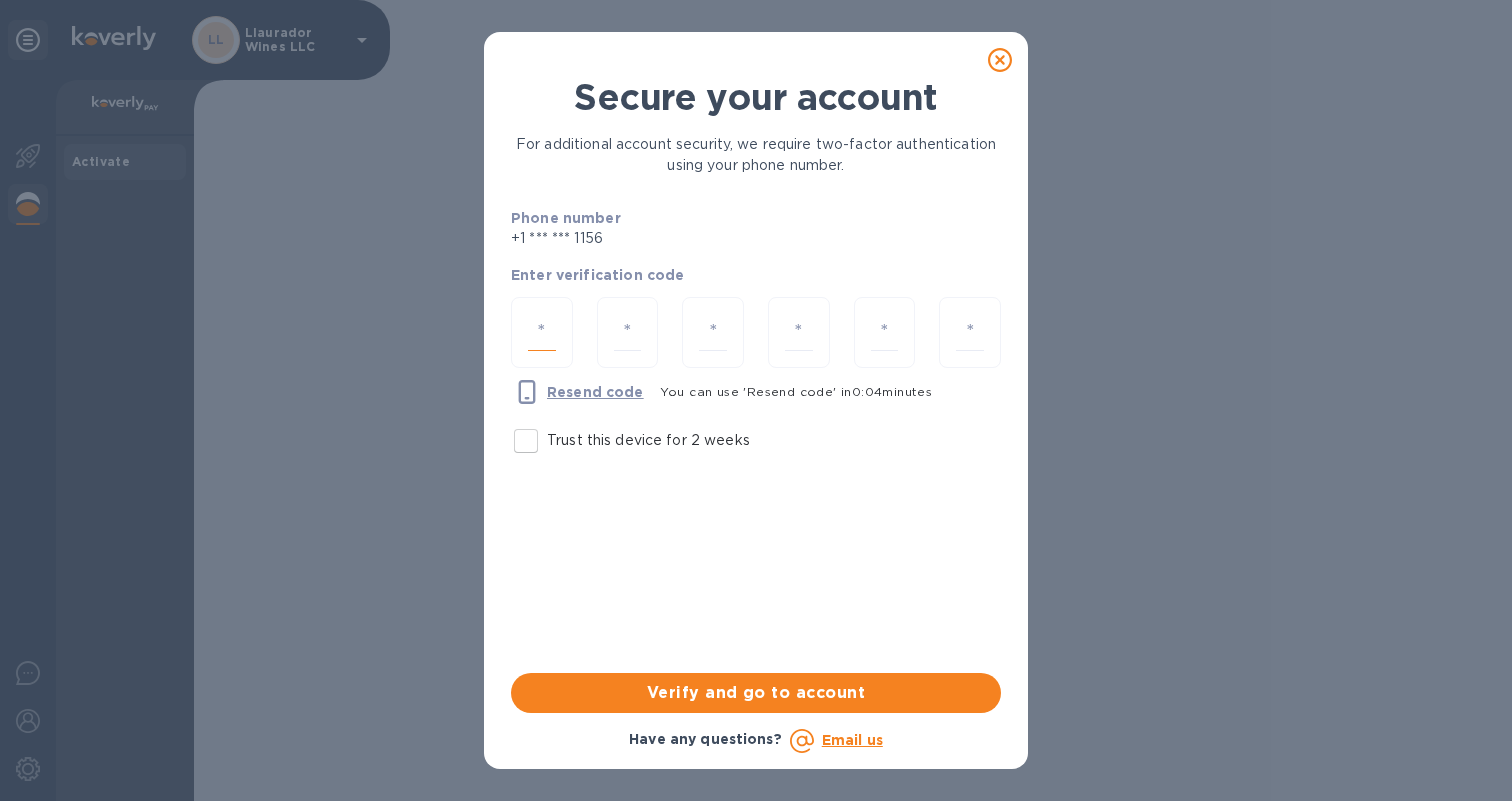 click at bounding box center [542, 332] 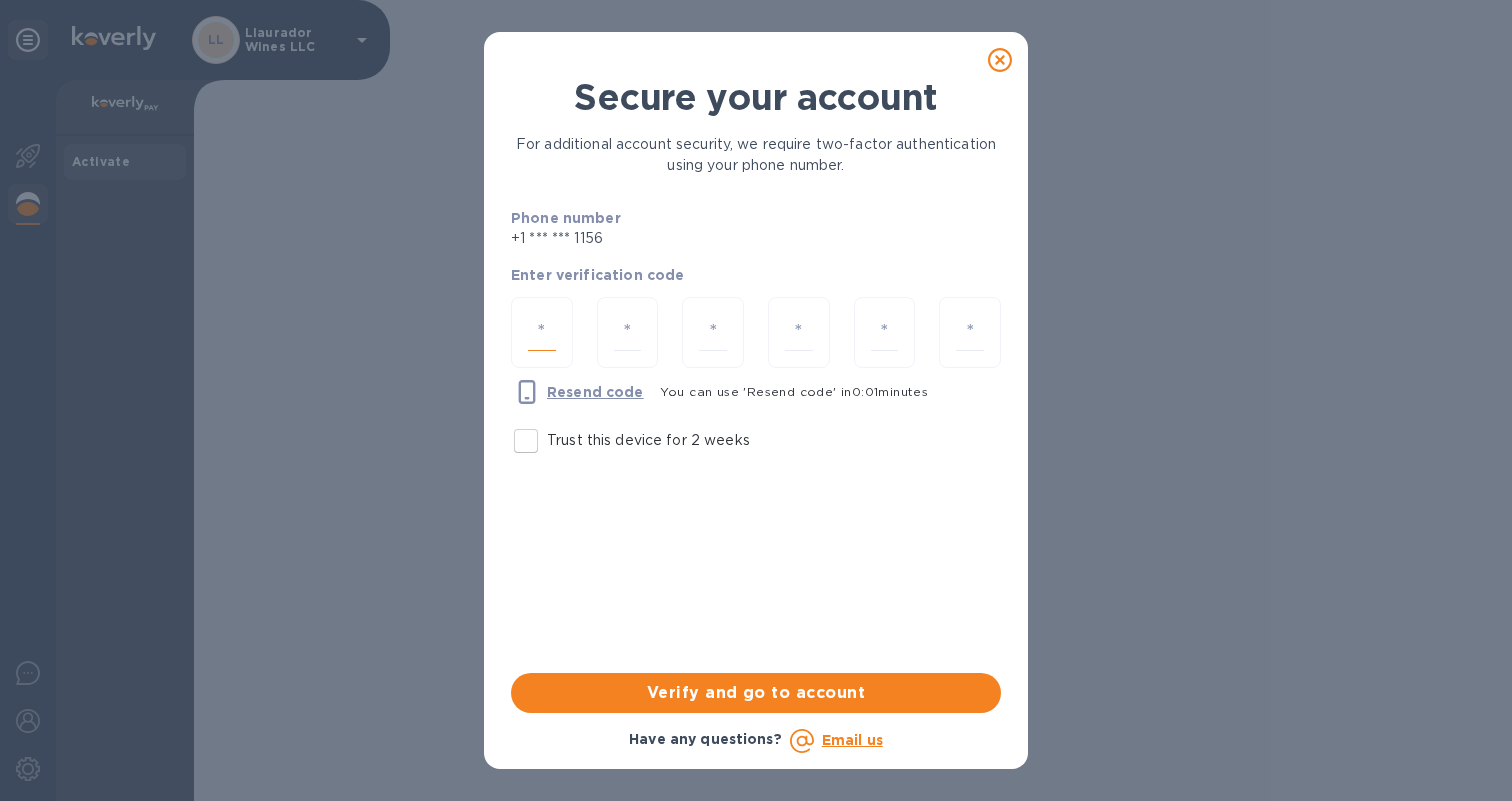 type on "5" 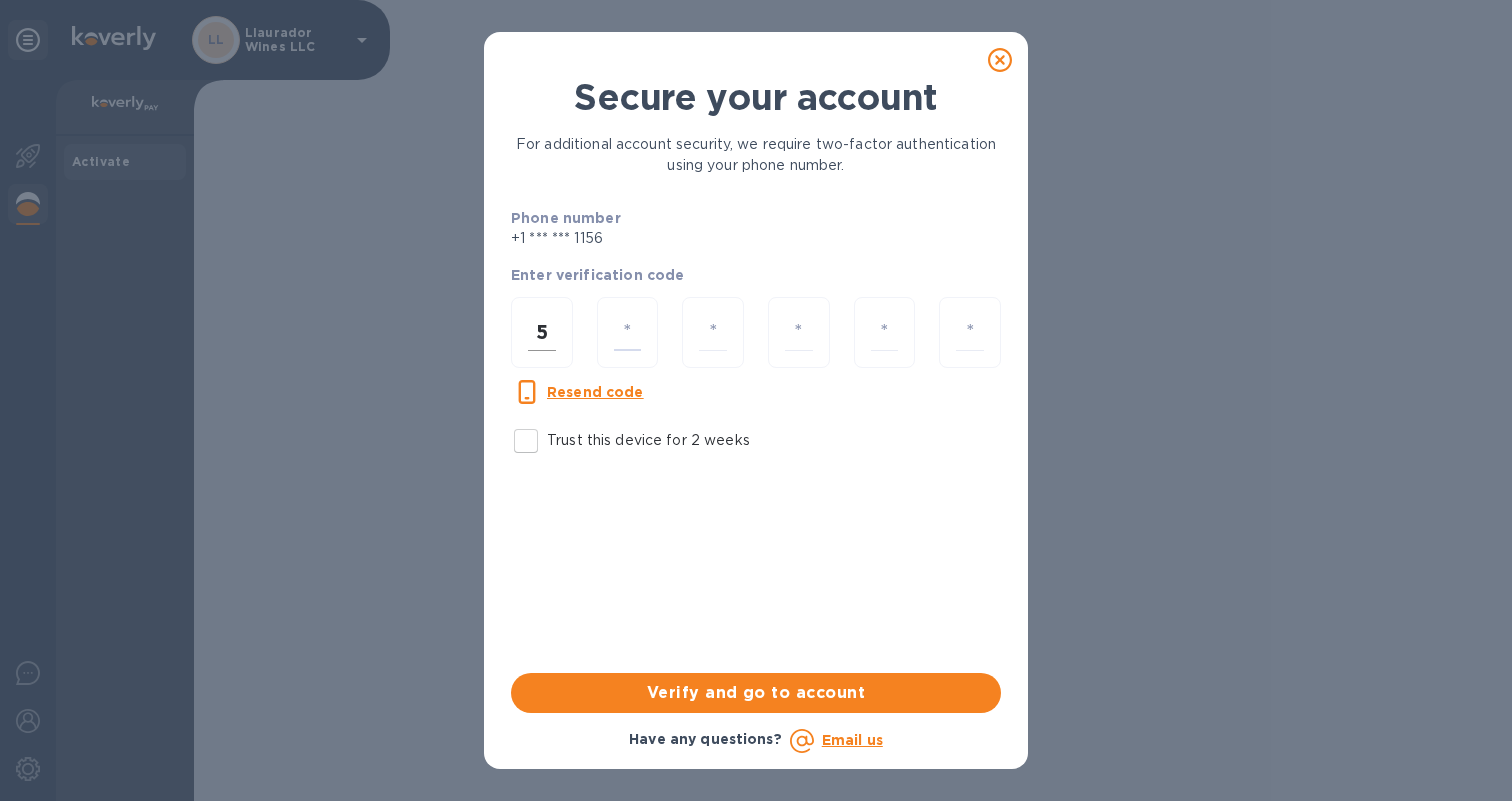 type on "0" 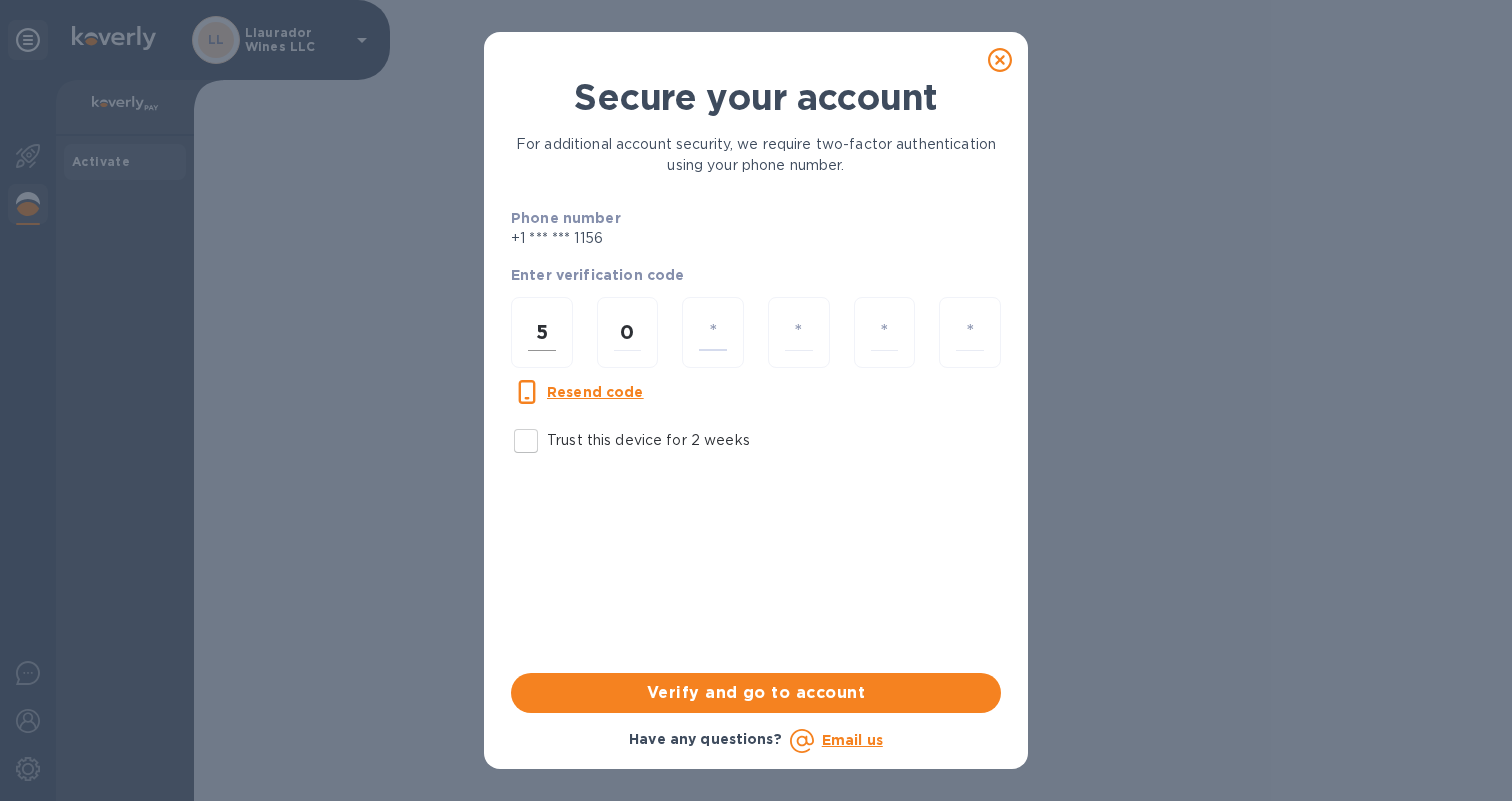 type on "5" 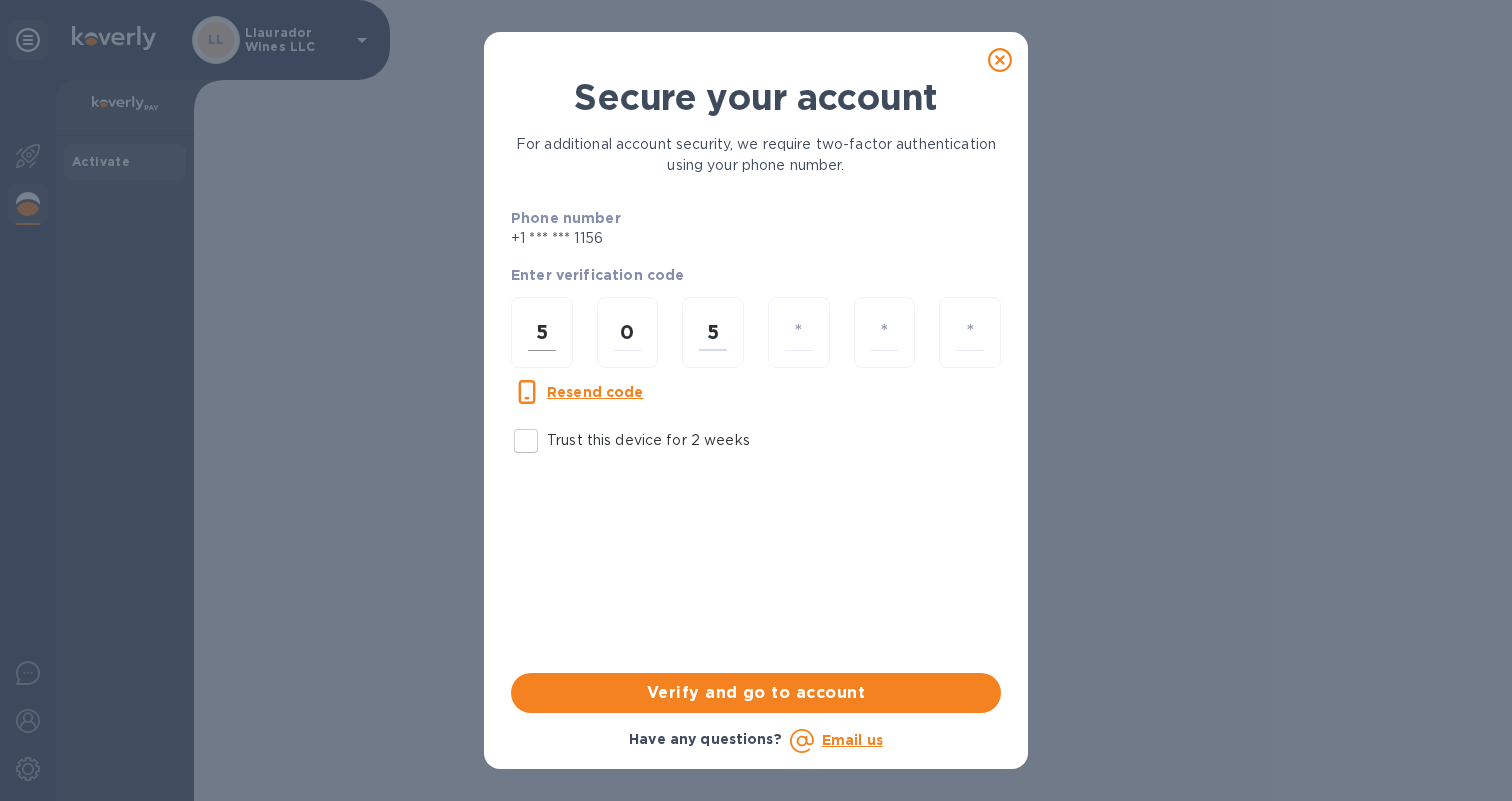 type 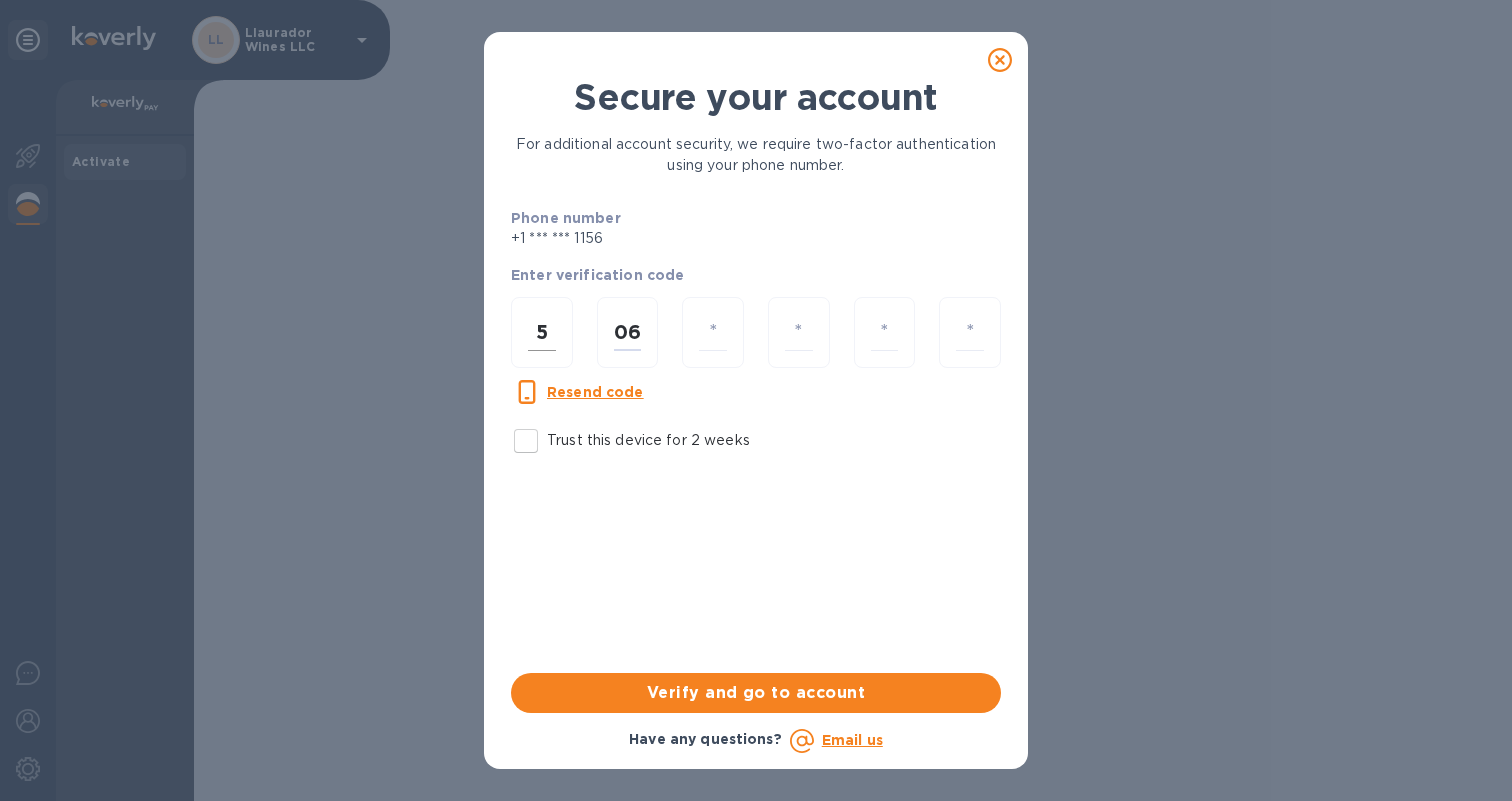 type on "6" 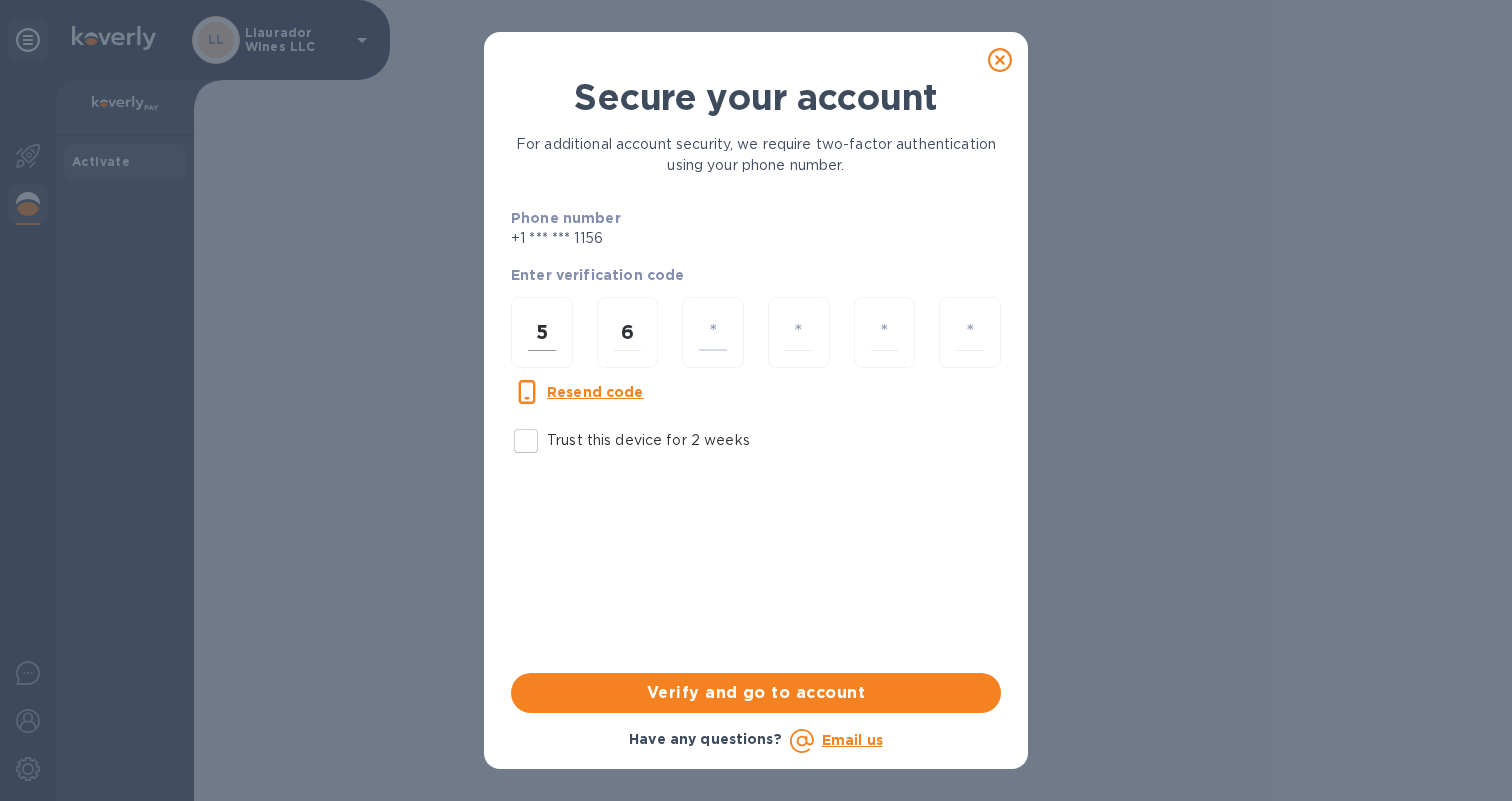 type 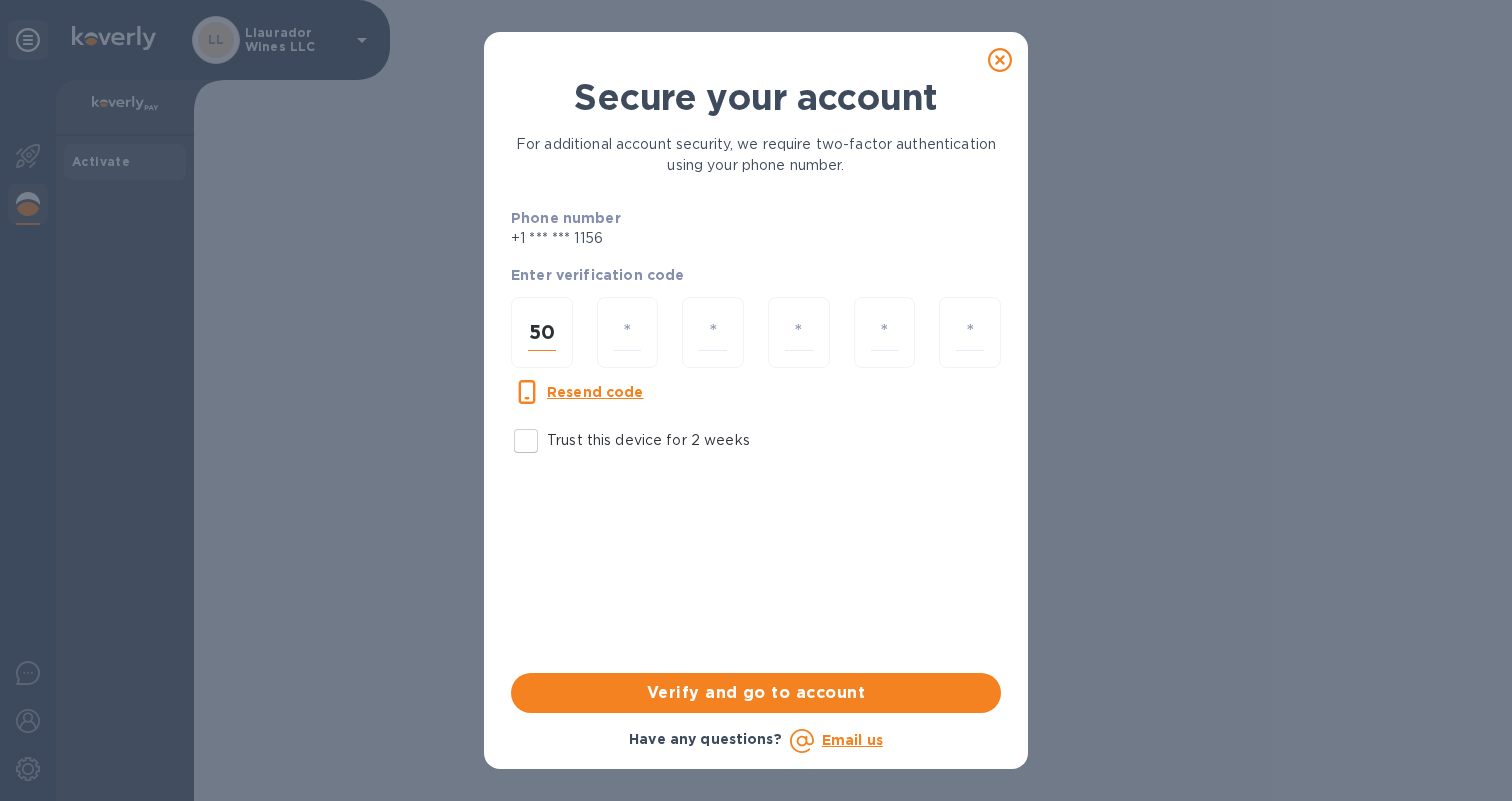 type on "0" 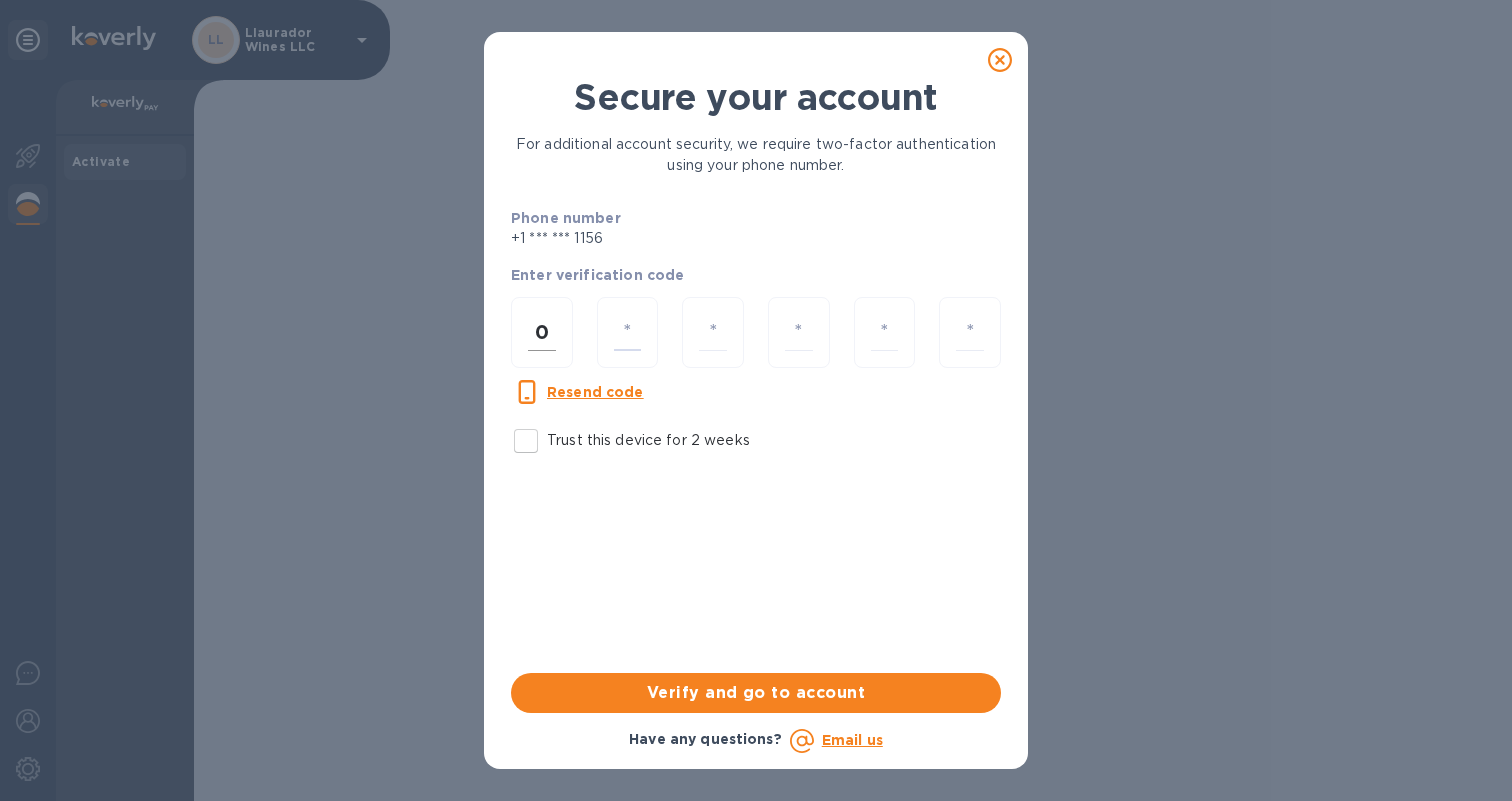type on "6" 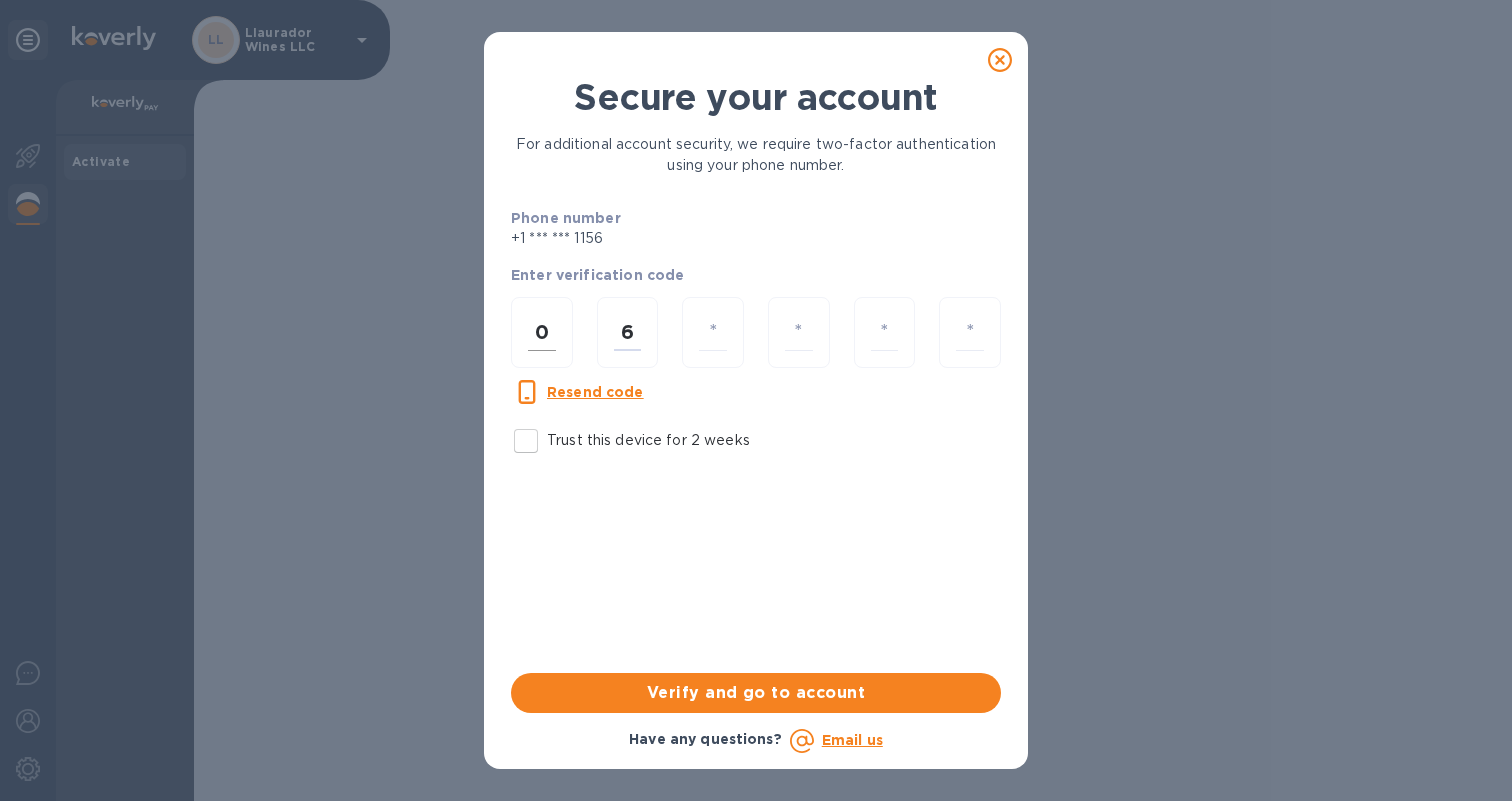 type 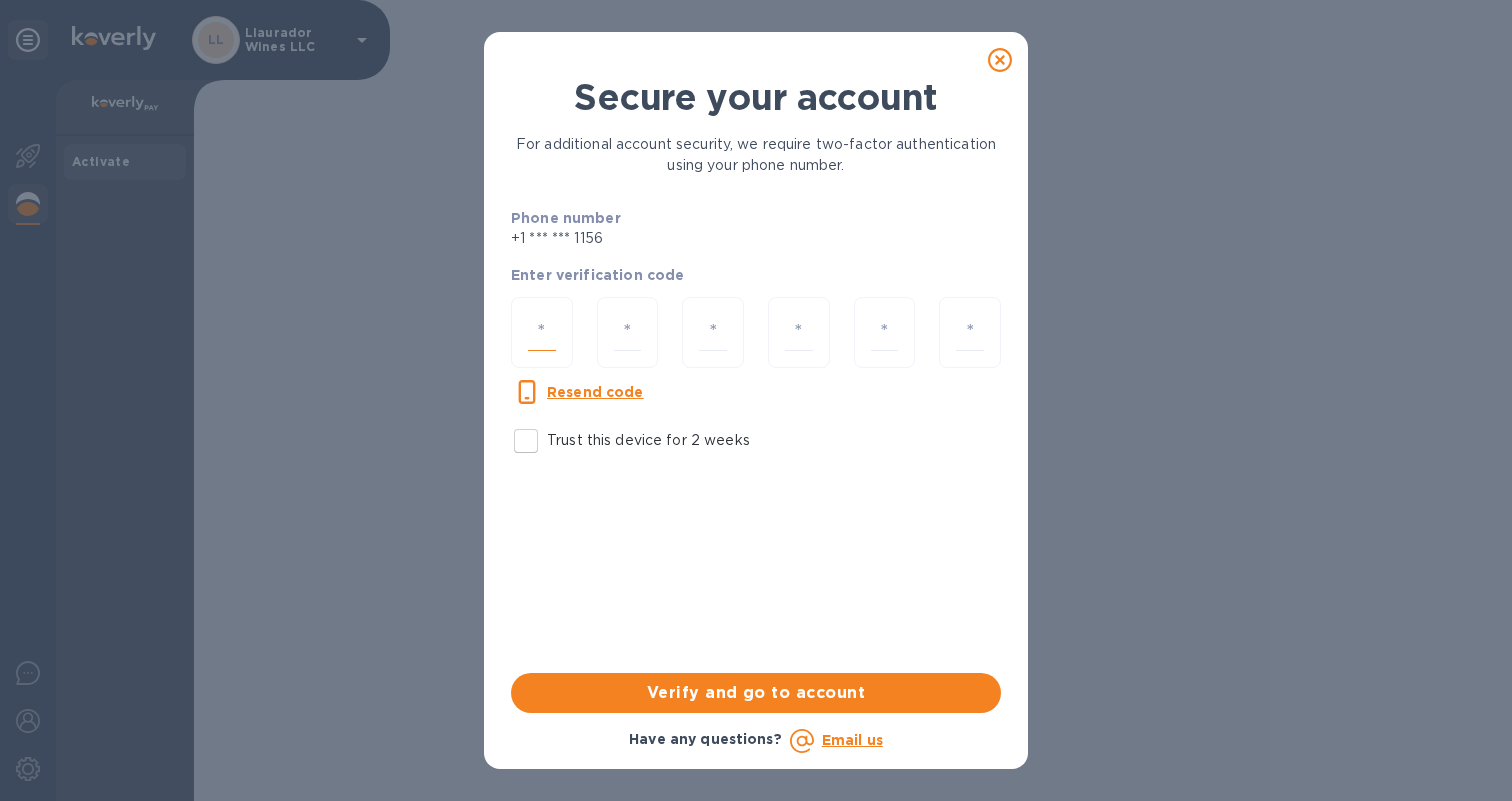 type on "5" 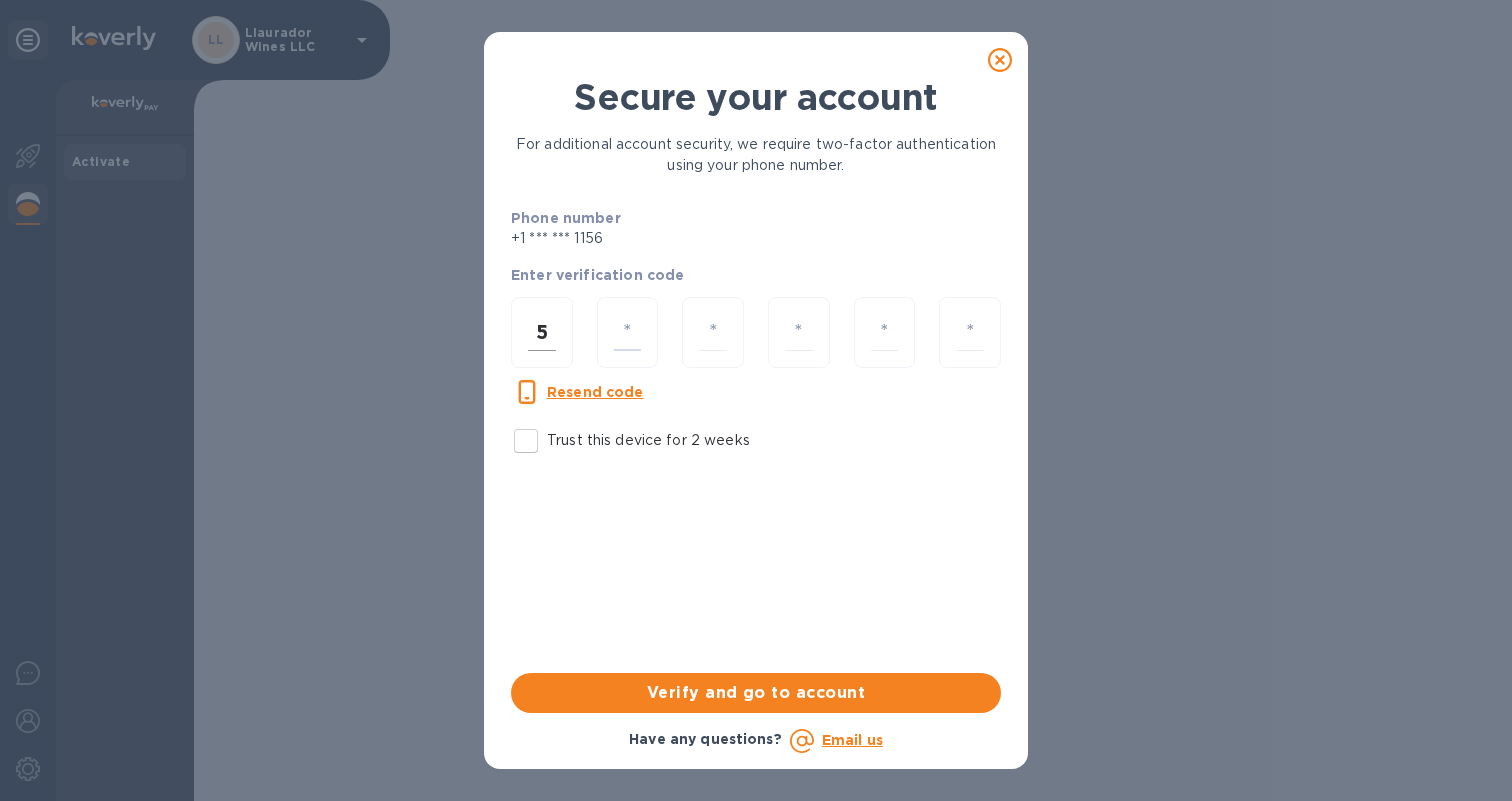 type on "0" 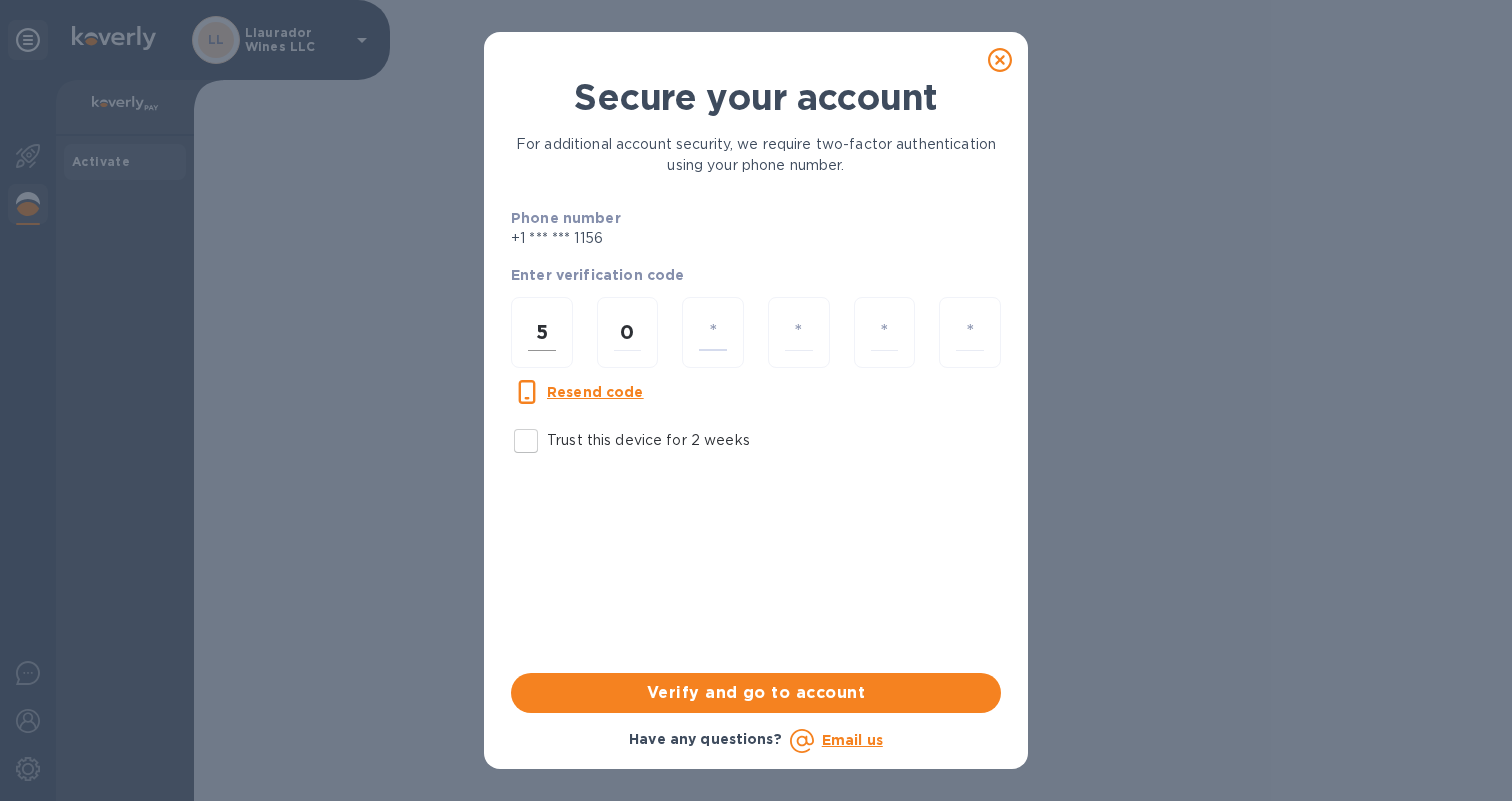 type on "6" 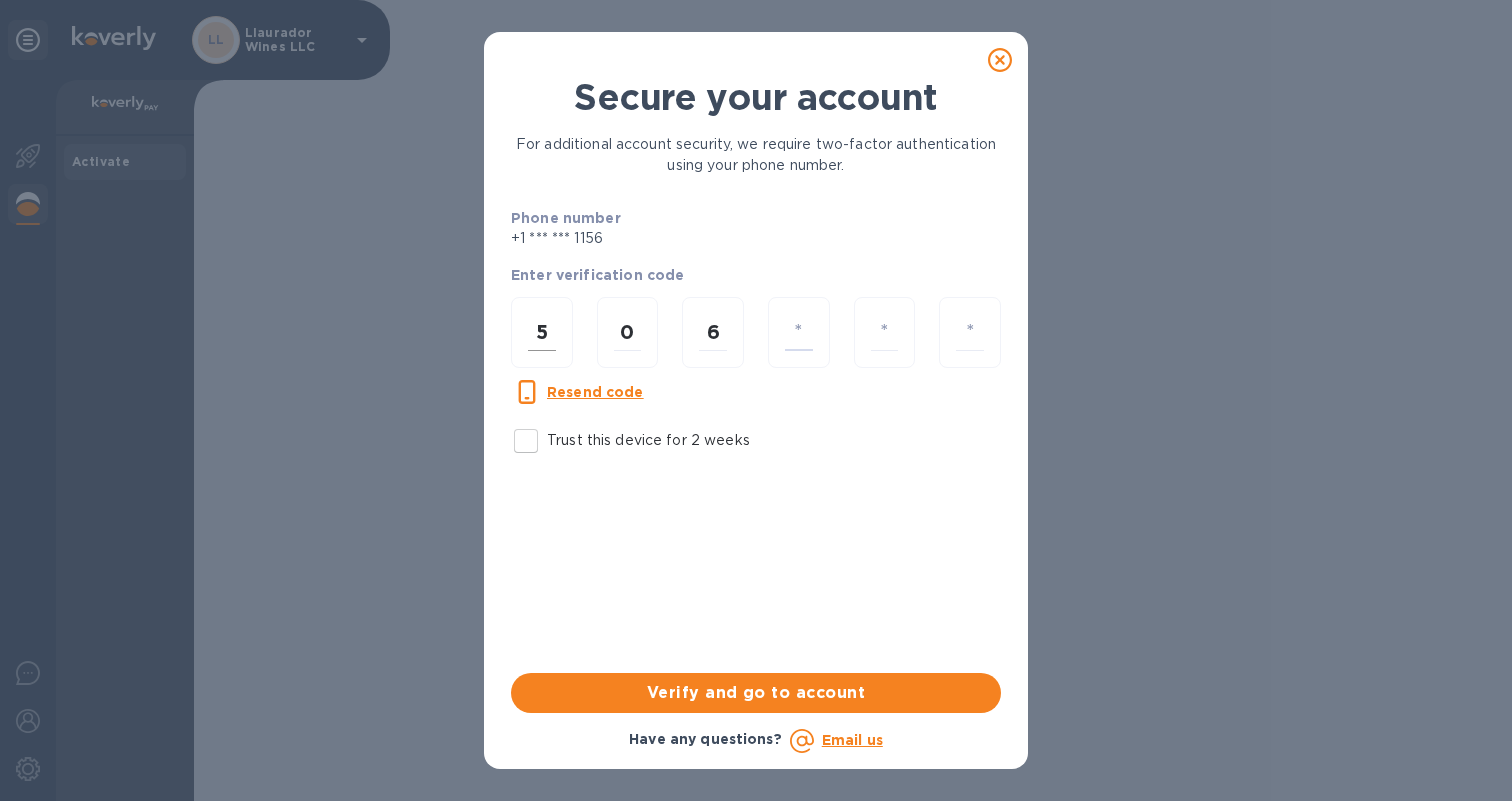 type on "9" 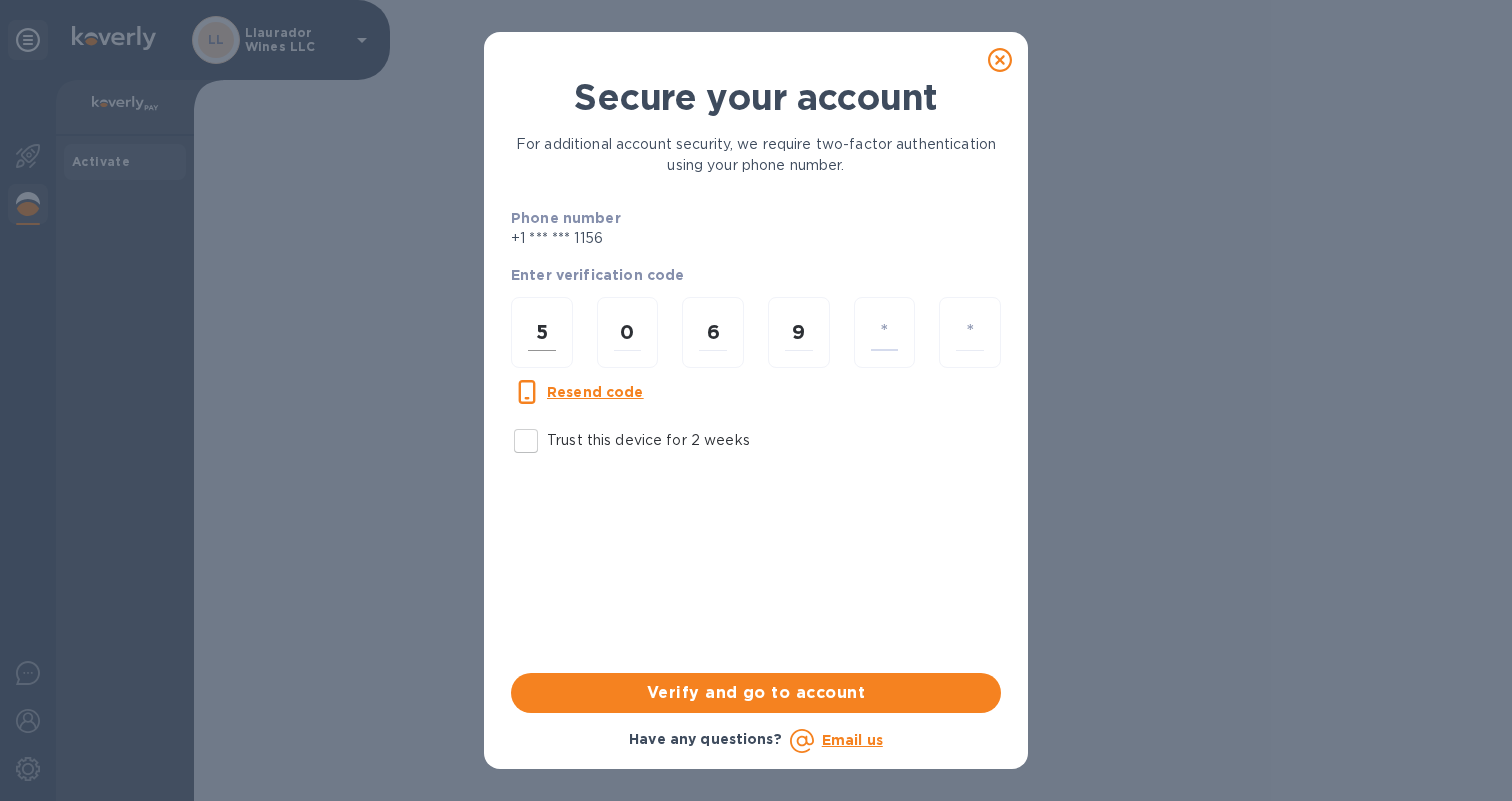 type on "4" 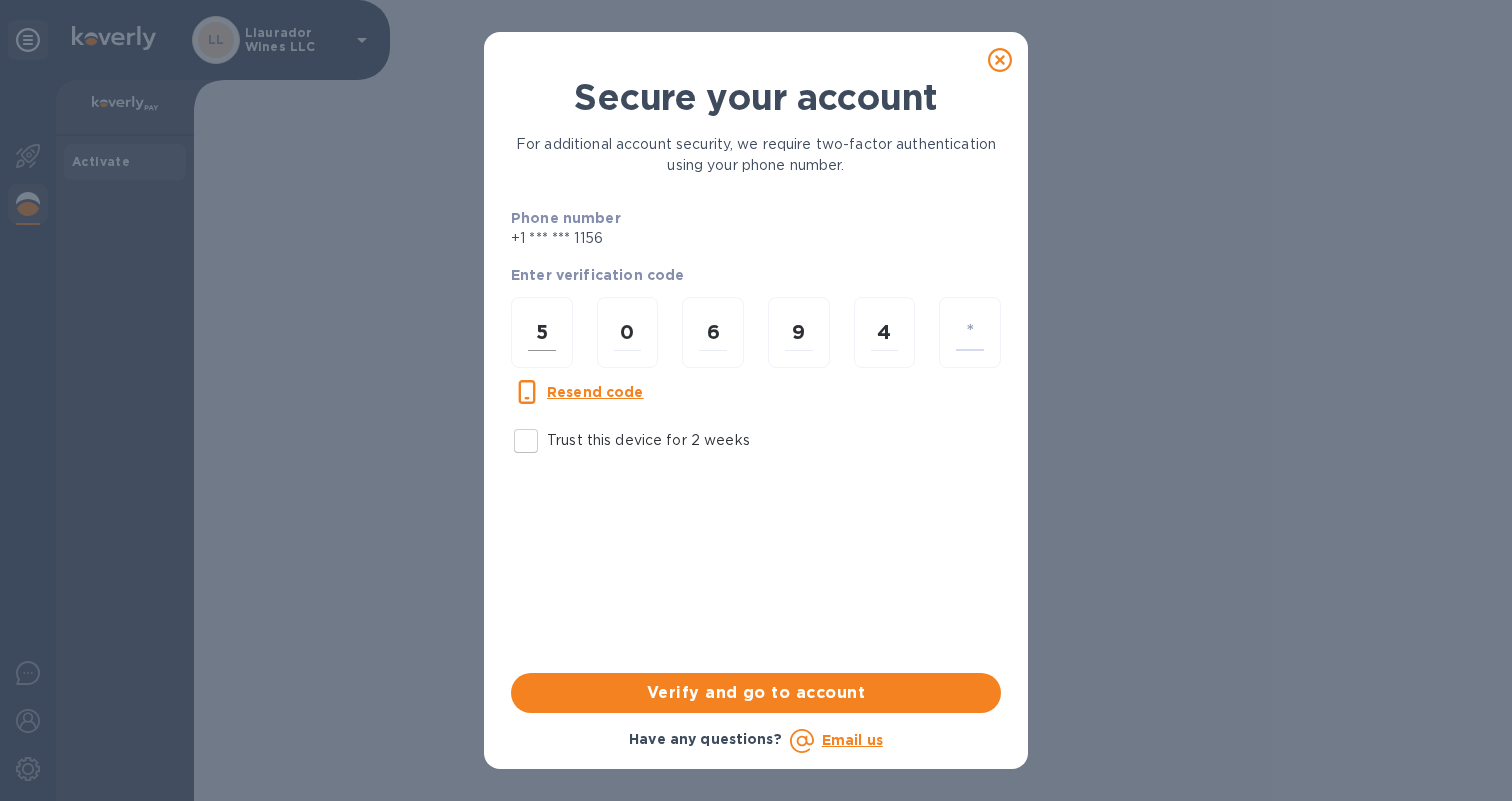 type on "8" 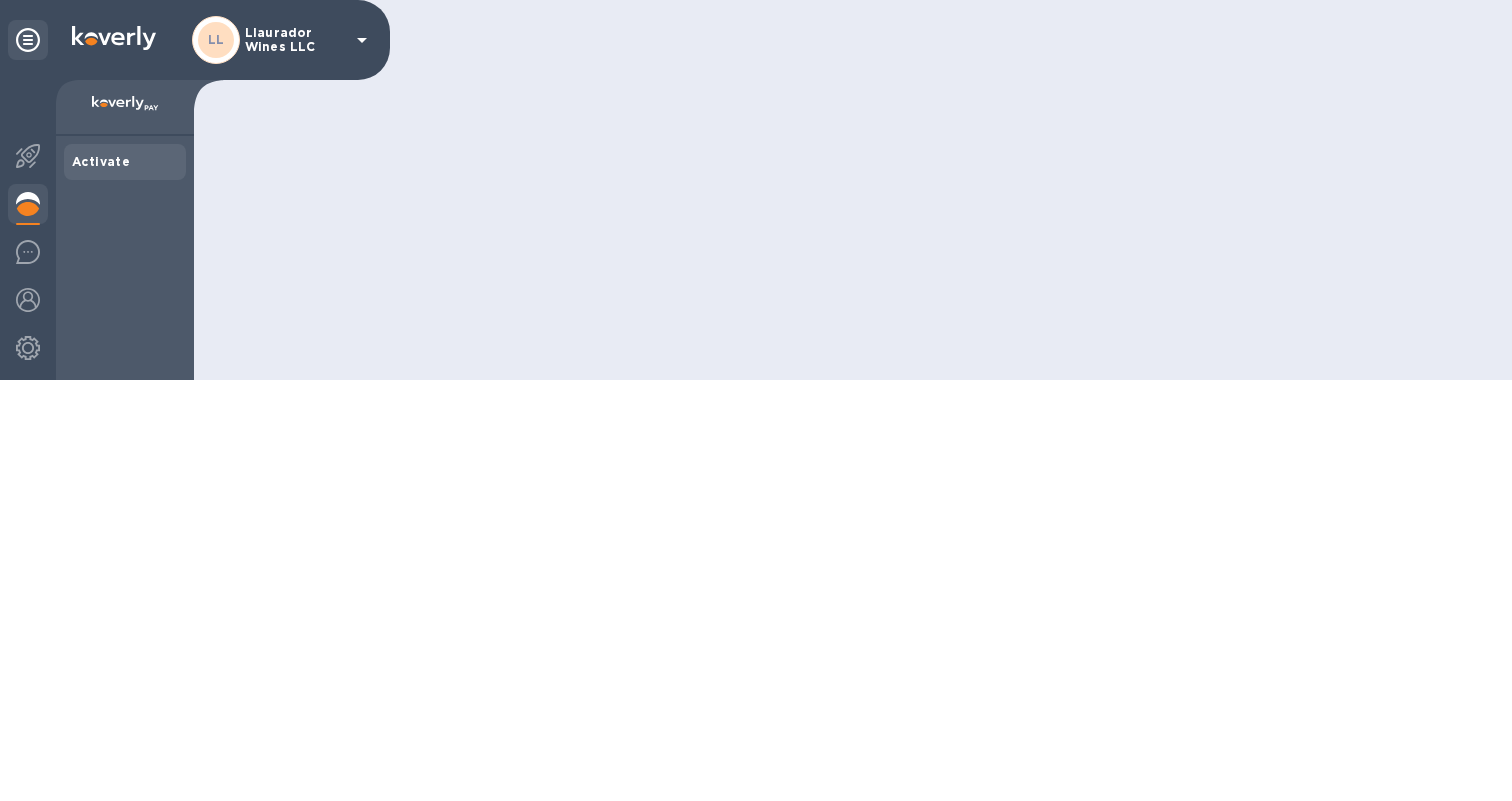 scroll, scrollTop: 0, scrollLeft: 0, axis: both 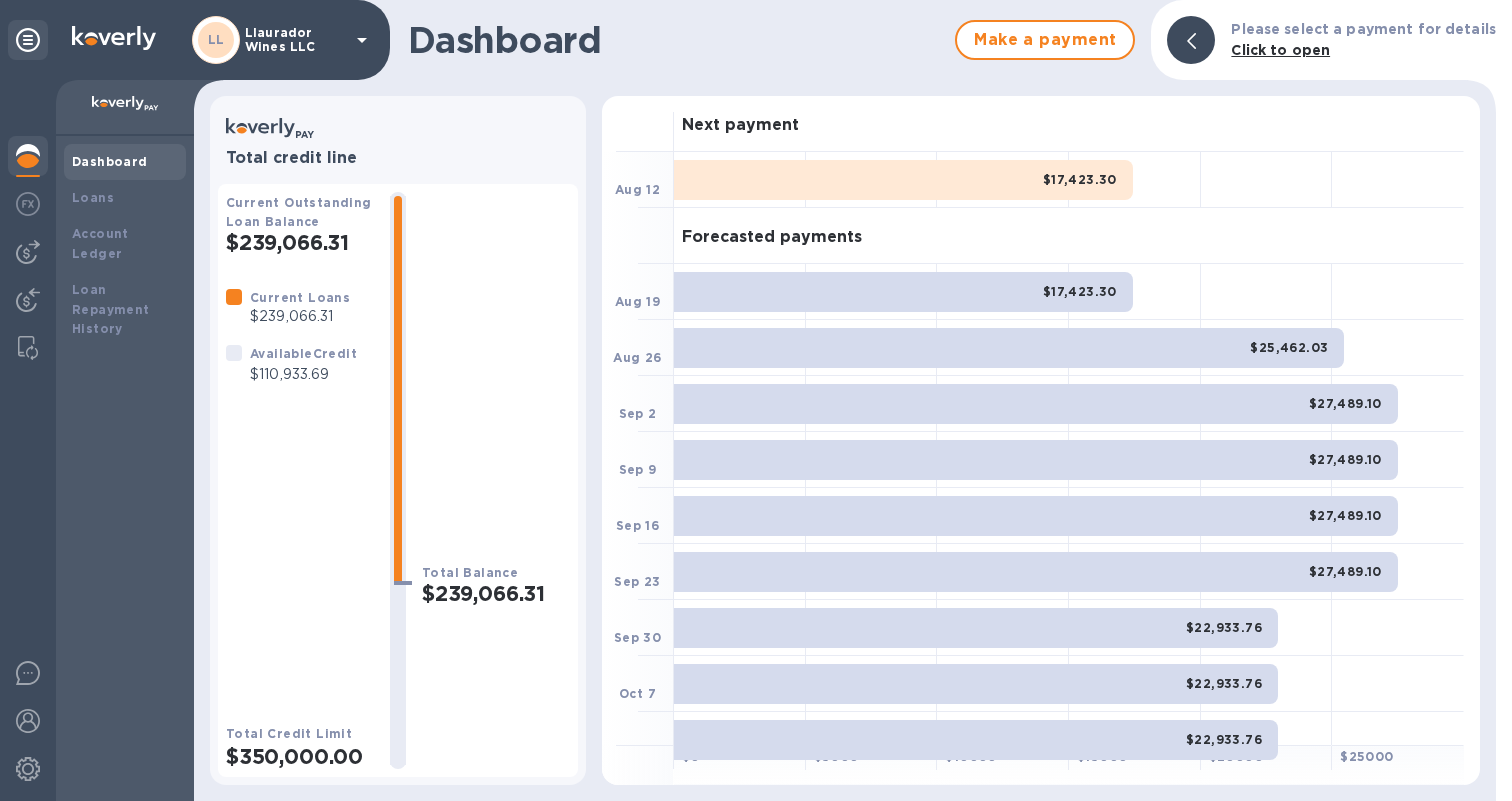 click at bounding box center (234, 353) 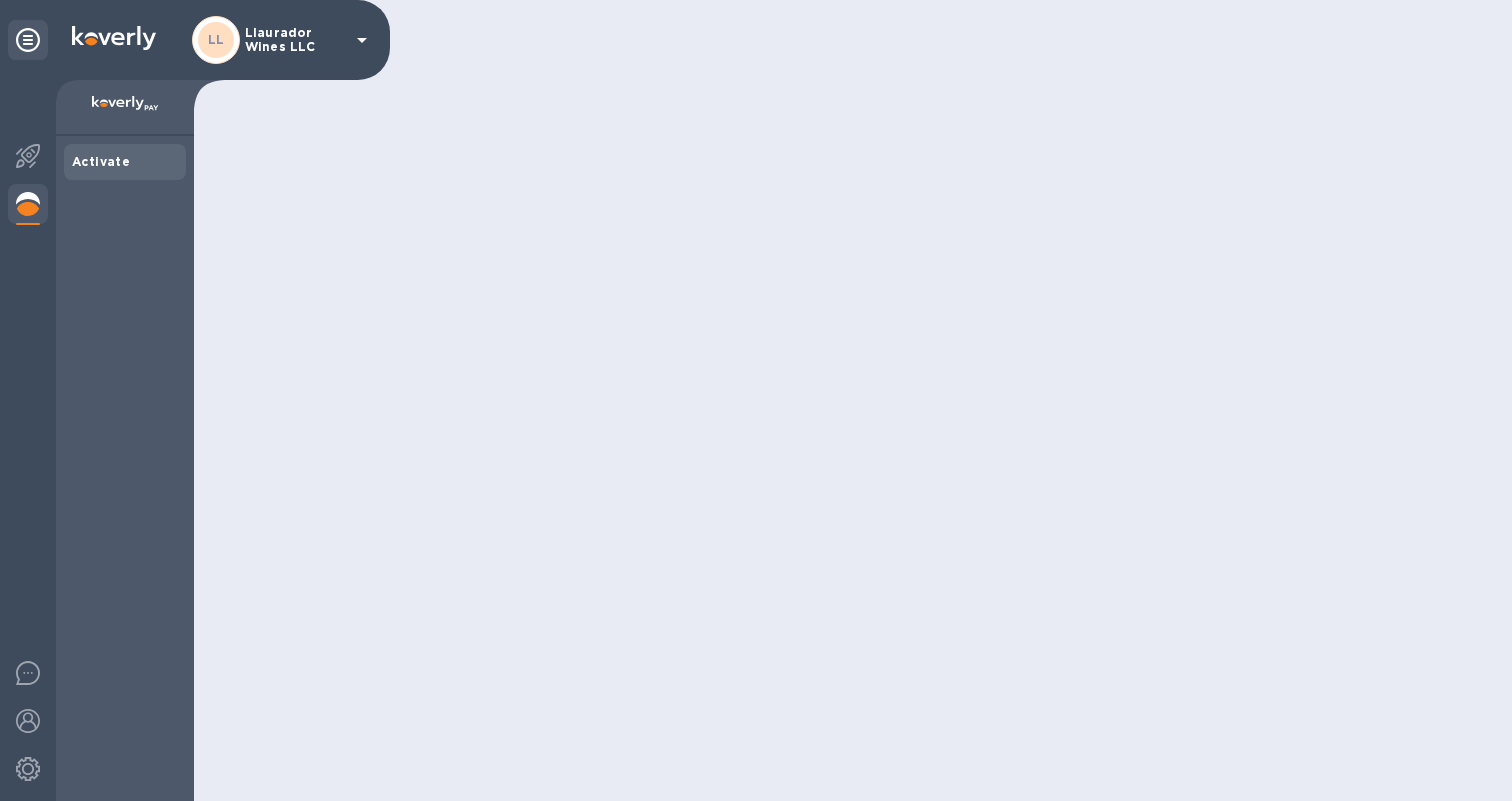 scroll, scrollTop: 0, scrollLeft: 0, axis: both 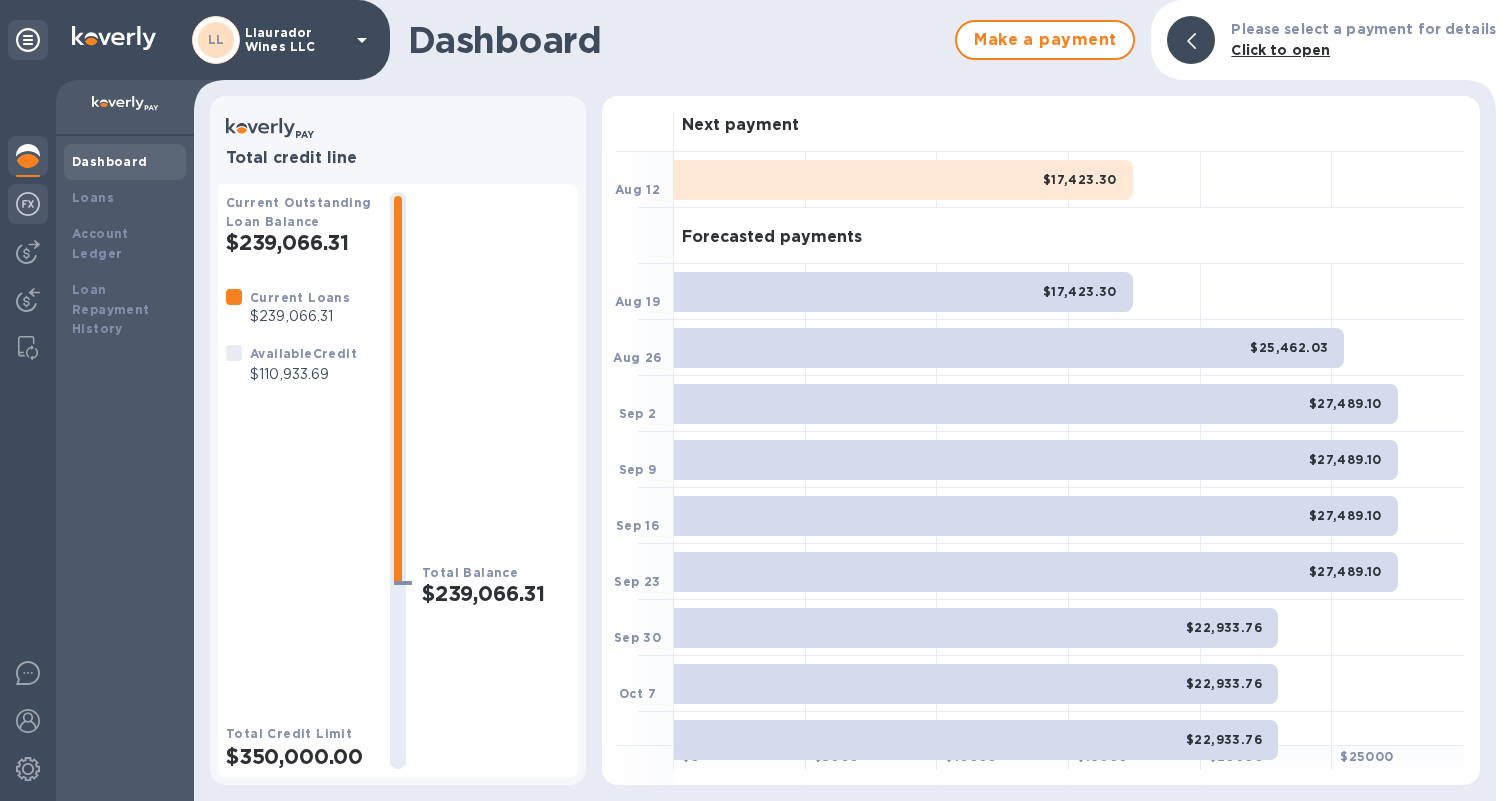 click at bounding box center [28, 204] 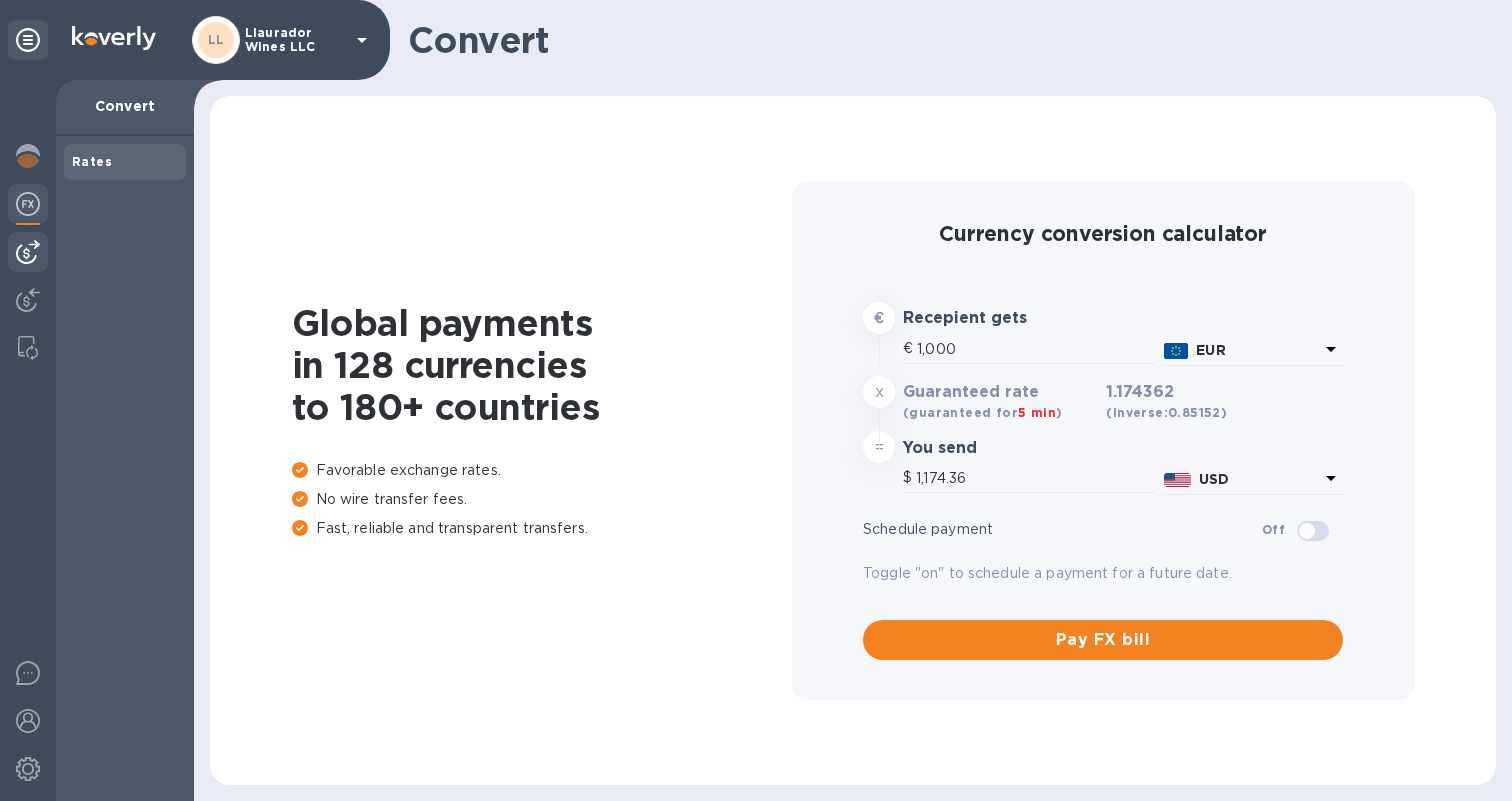 click at bounding box center [28, 252] 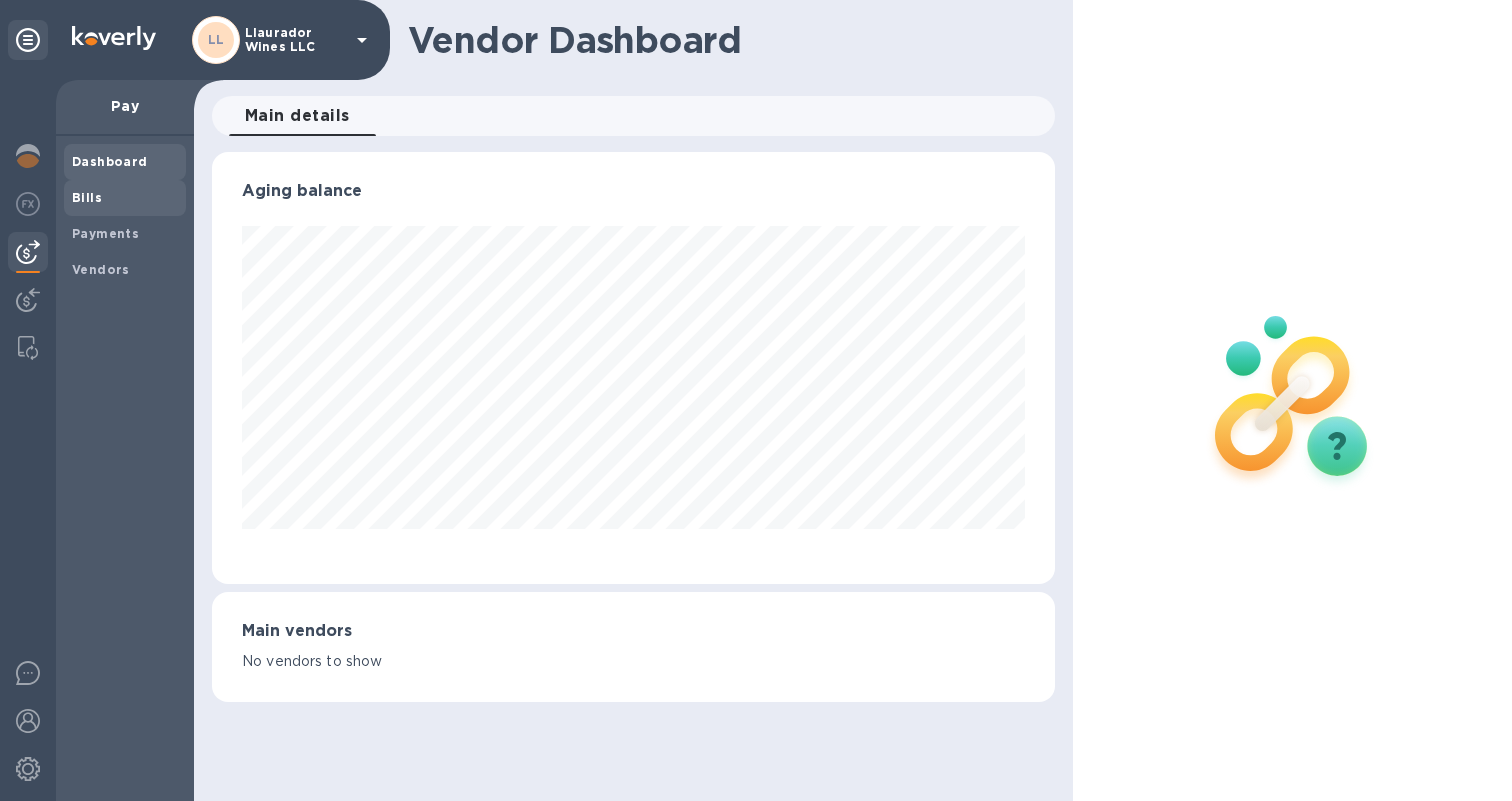scroll, scrollTop: 999568, scrollLeft: 999157, axis: both 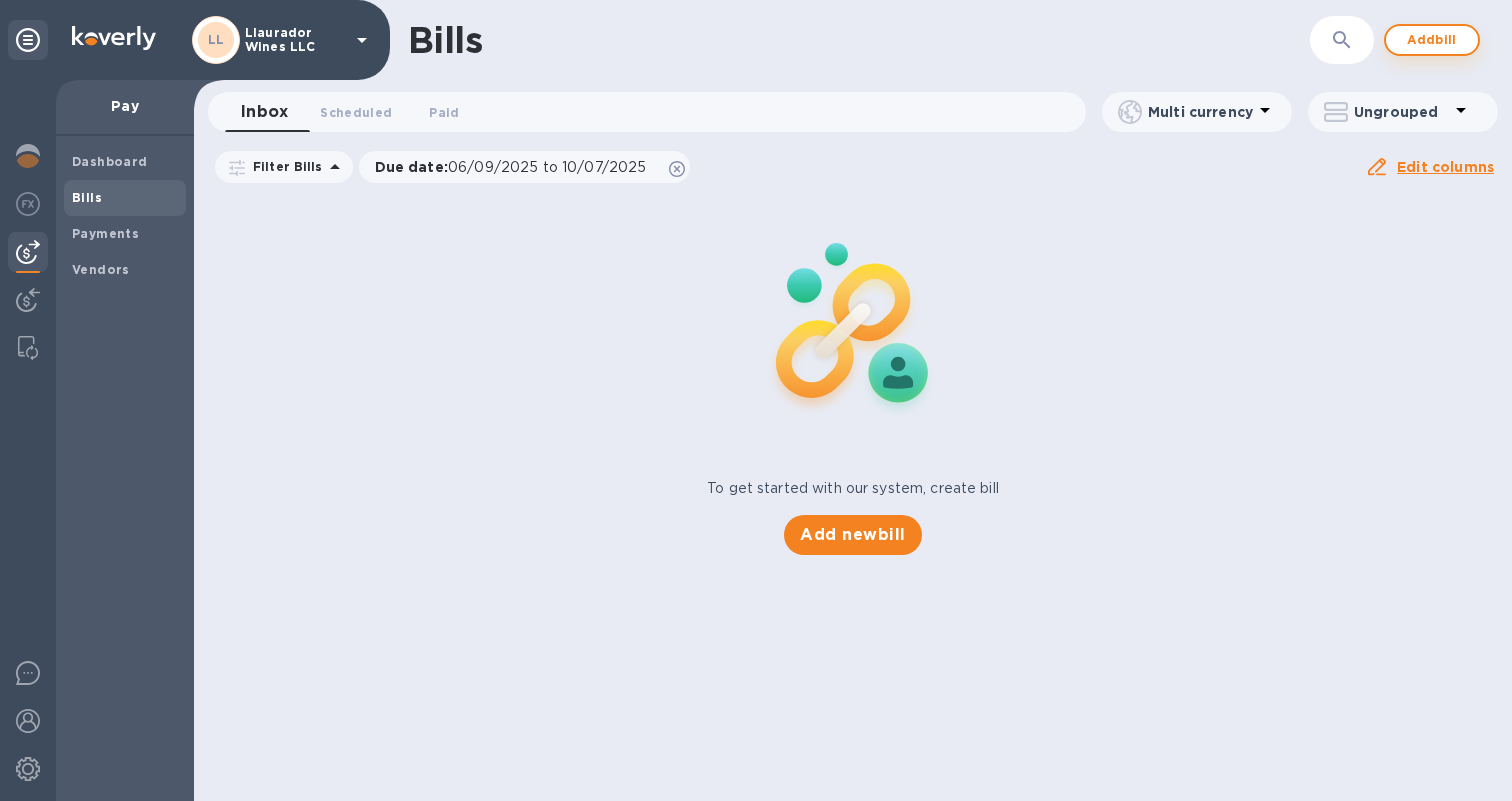 click on "Add   bill" at bounding box center [1432, 40] 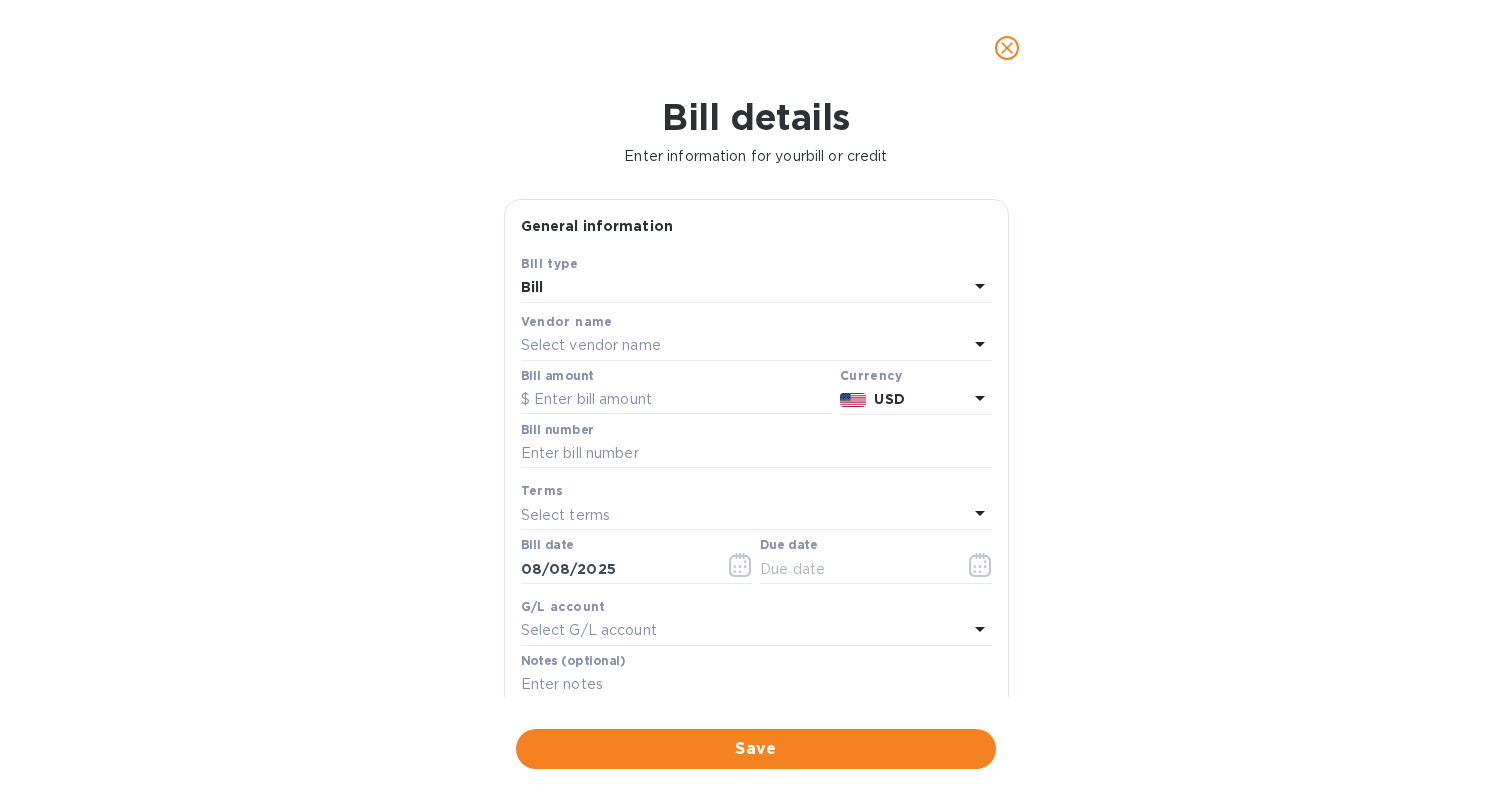 click on "Select vendor name" at bounding box center [744, 346] 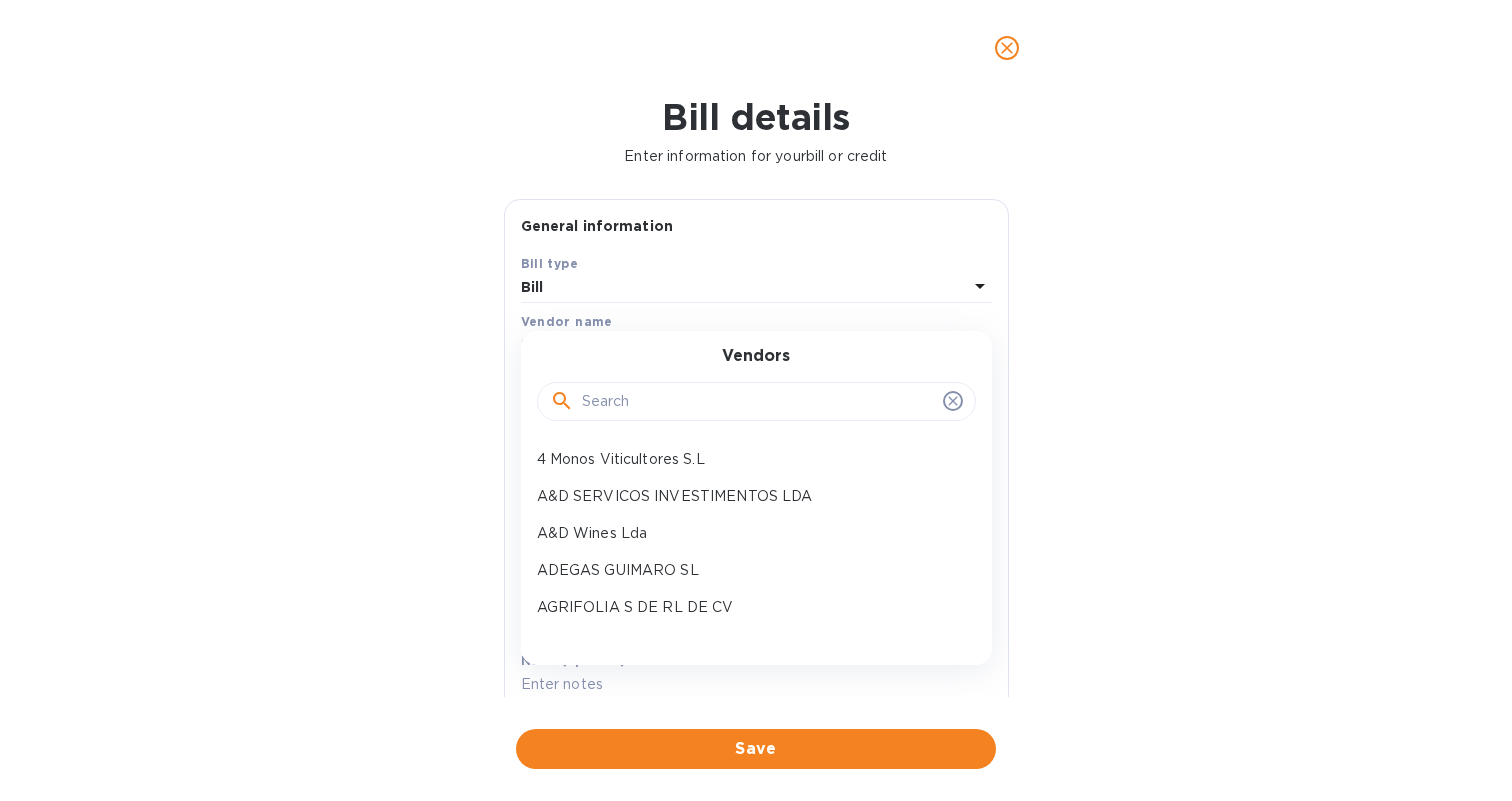 click at bounding box center [758, 402] 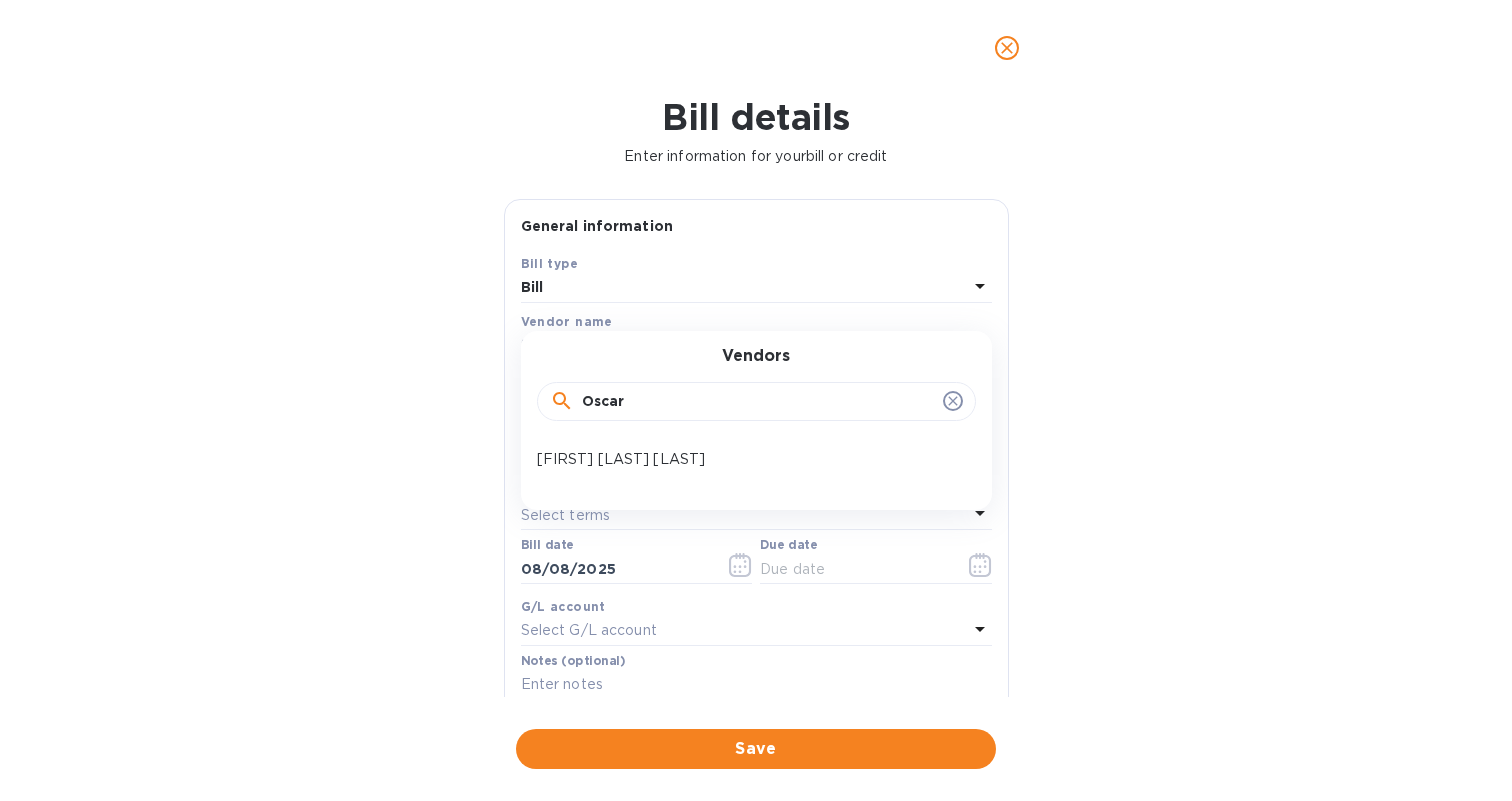type on "Oscar" 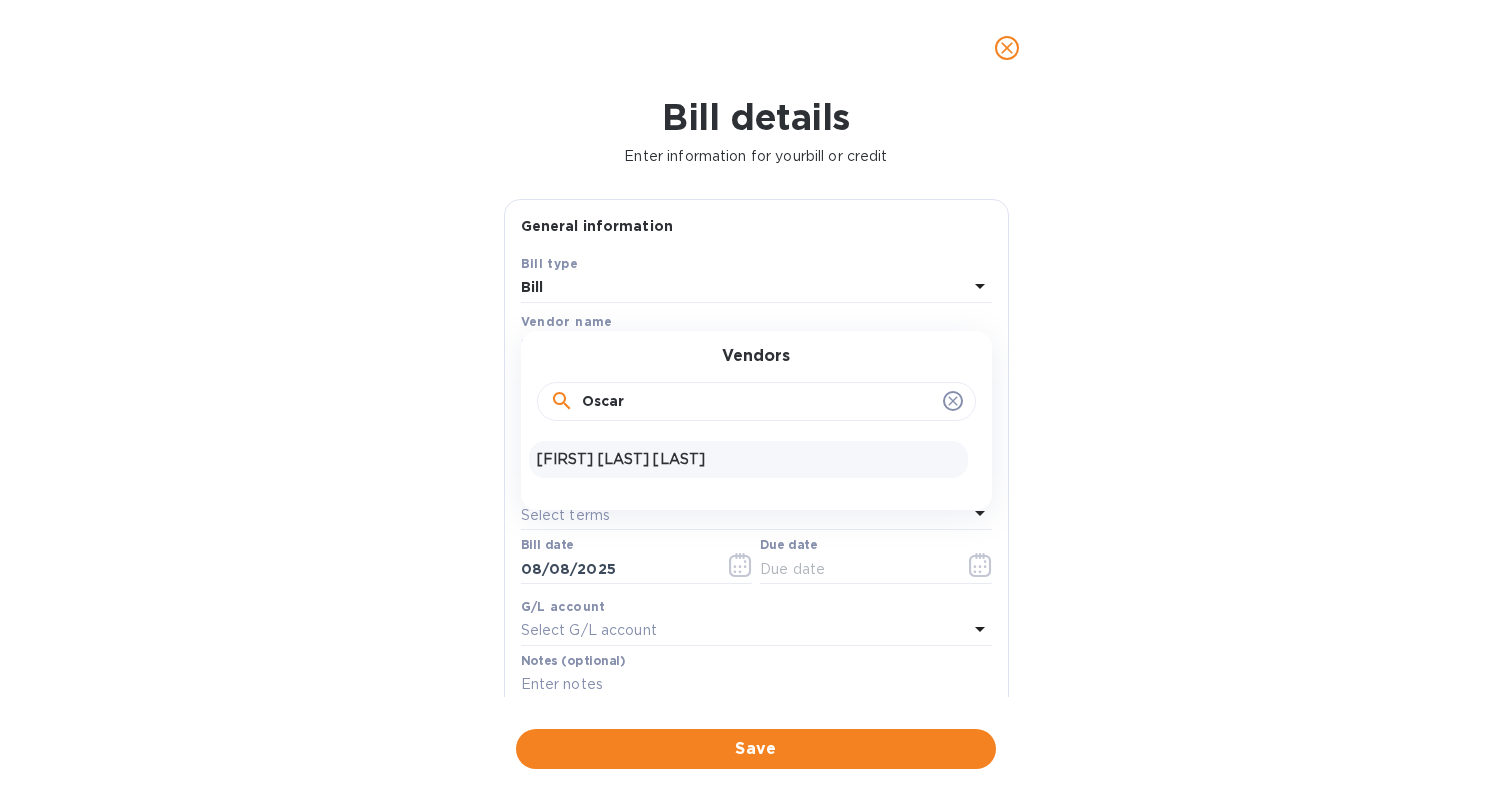 drag, startPoint x: 639, startPoint y: 434, endPoint x: 649, endPoint y: 451, distance: 19.723083 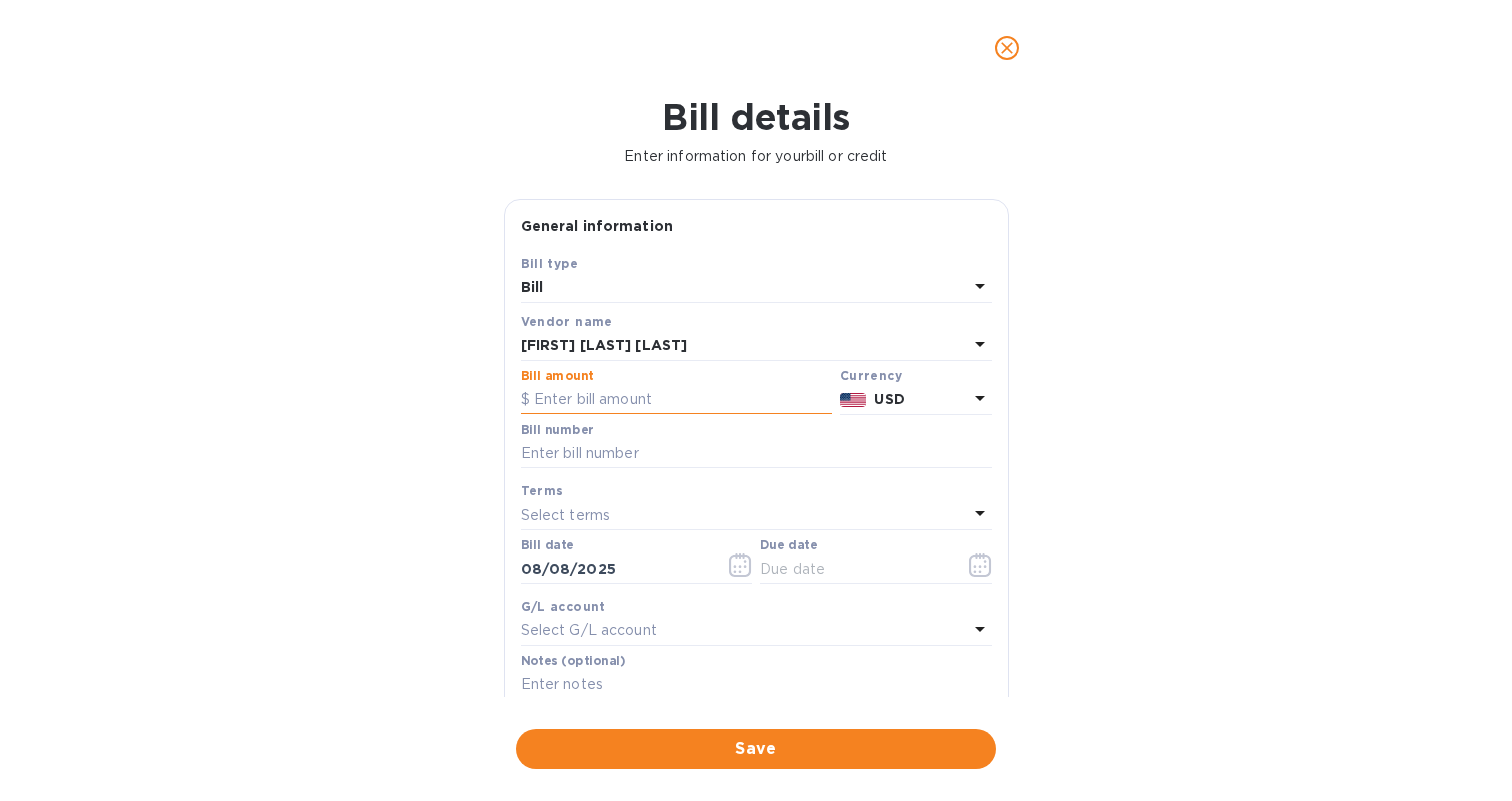 click at bounding box center [676, 400] 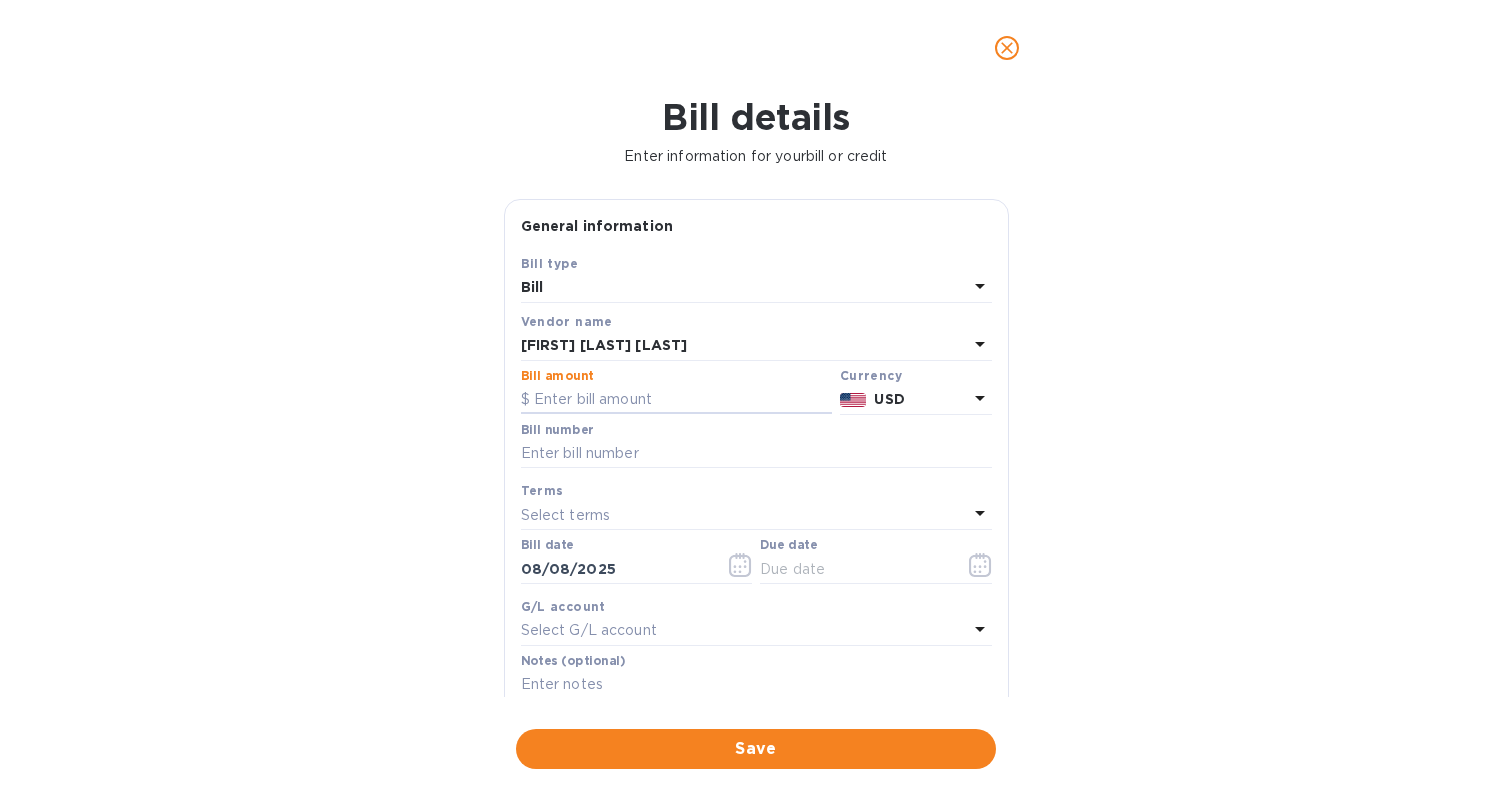 paste on "4,329" 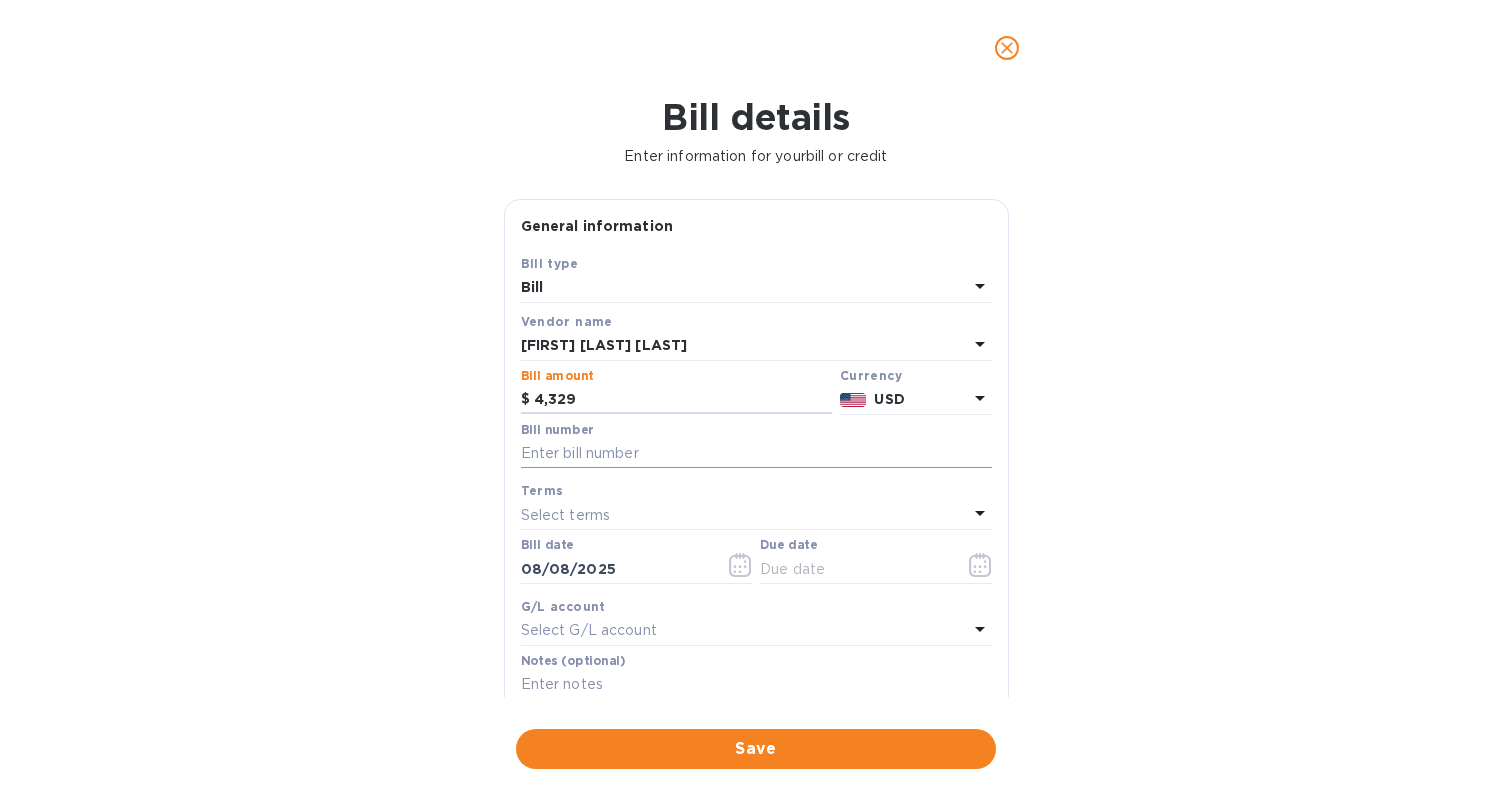 type on "4,329" 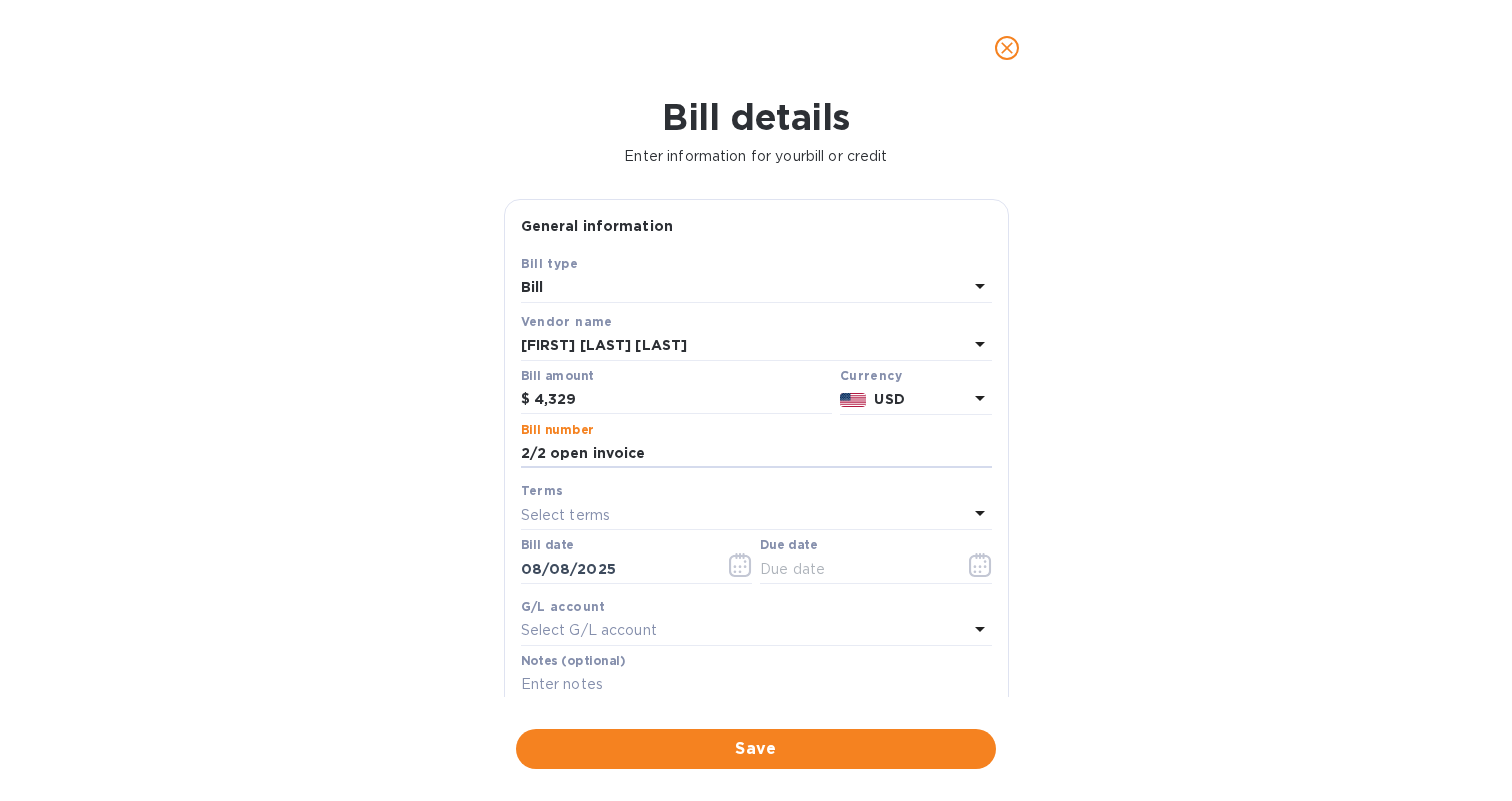 type on "2/2 open invoice" 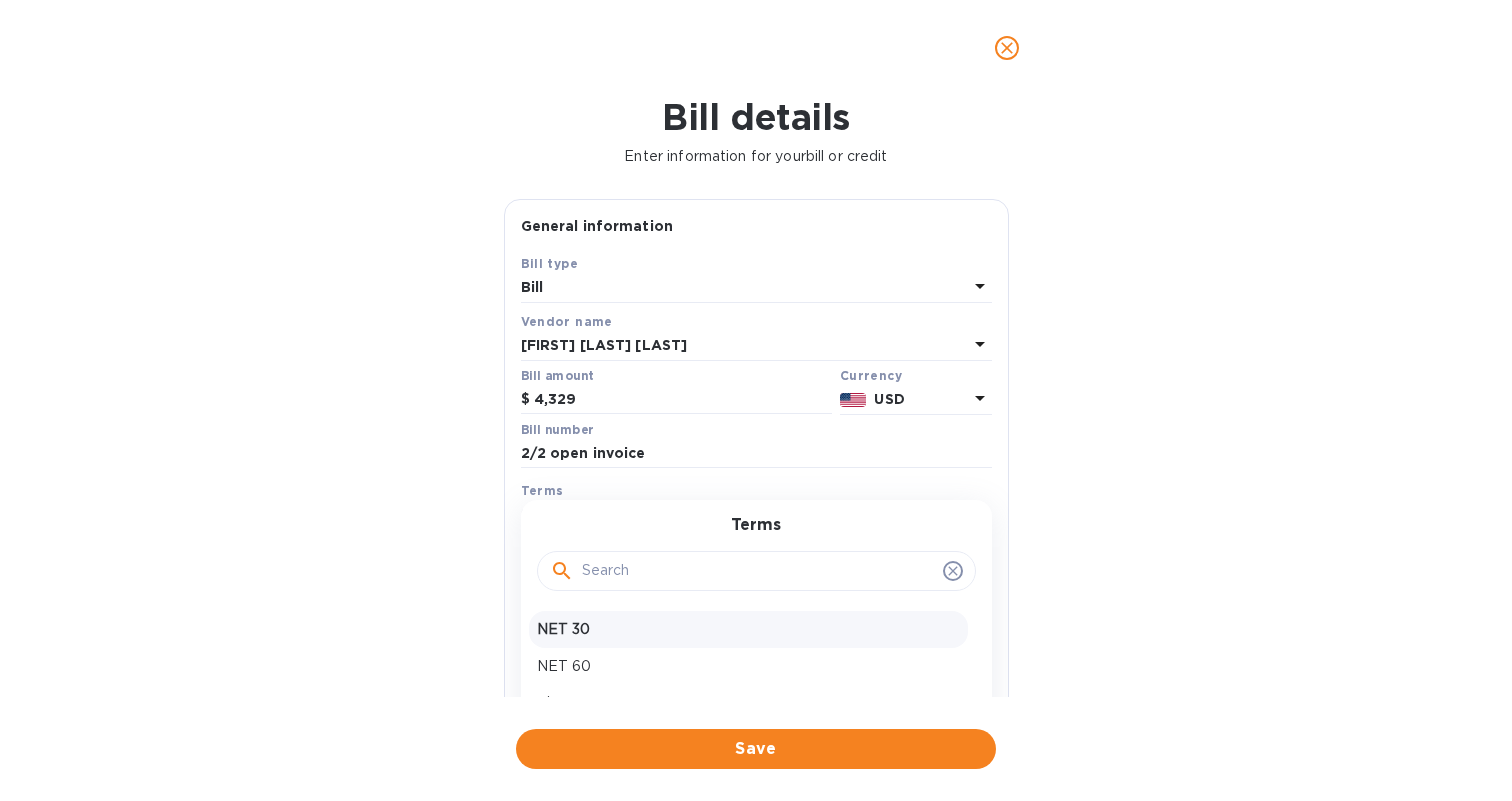 click on "NET 30" at bounding box center [748, 629] 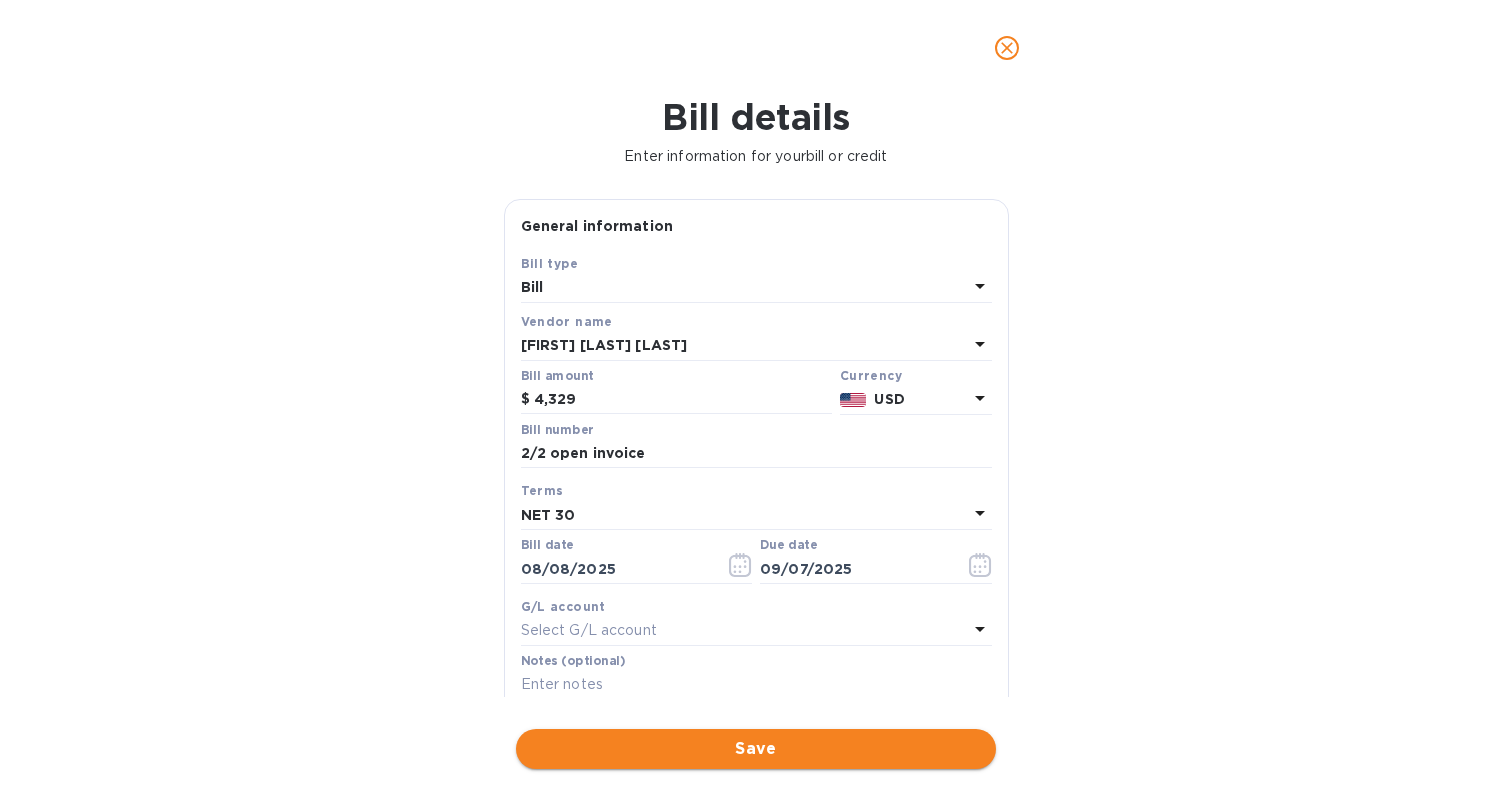 click on "Save" at bounding box center [756, 749] 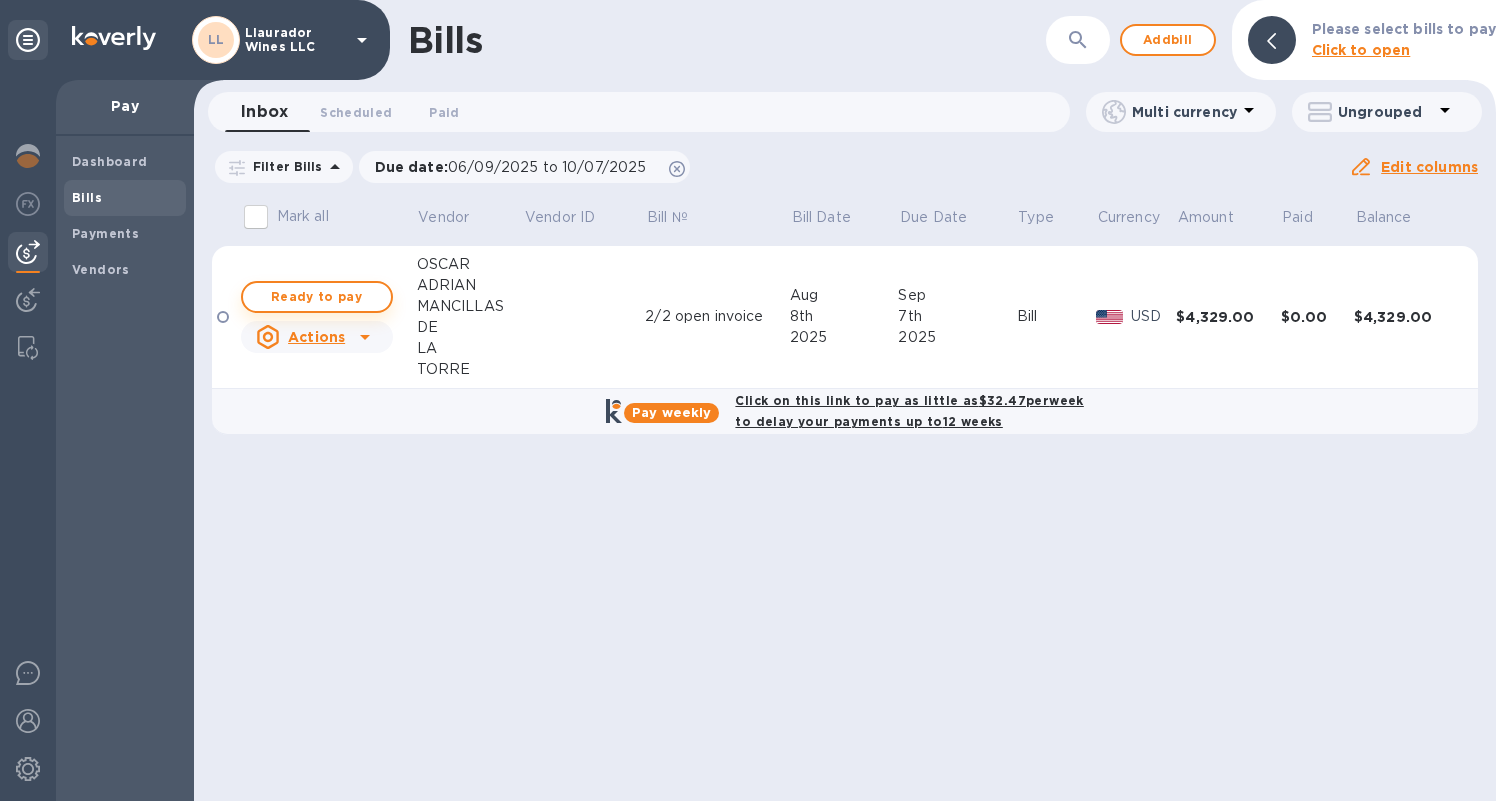 click on "Ready to pay" at bounding box center (317, 297) 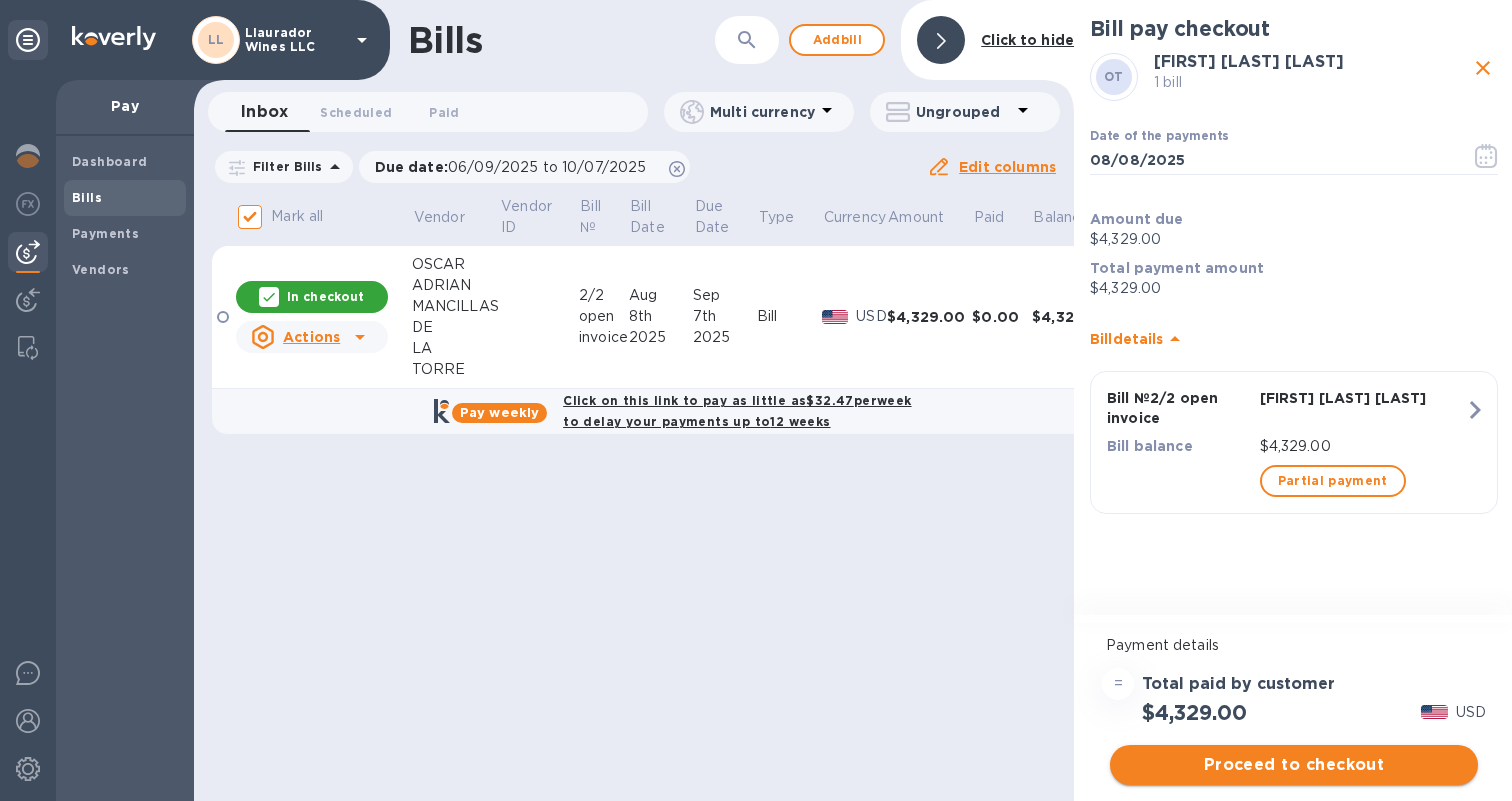 click on "Proceed to checkout" at bounding box center [1294, 765] 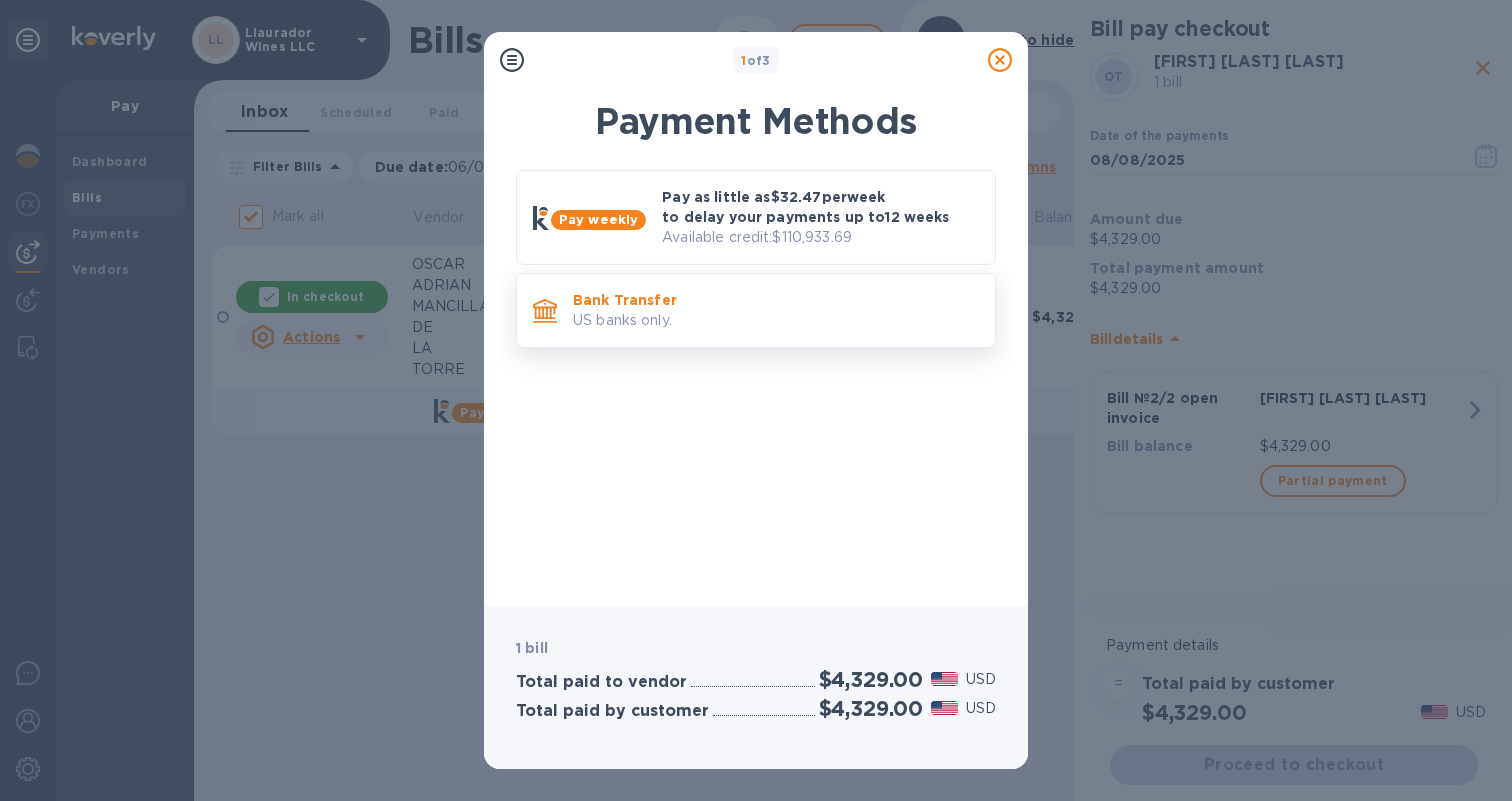 click on "Bank Transfer" at bounding box center [776, 300] 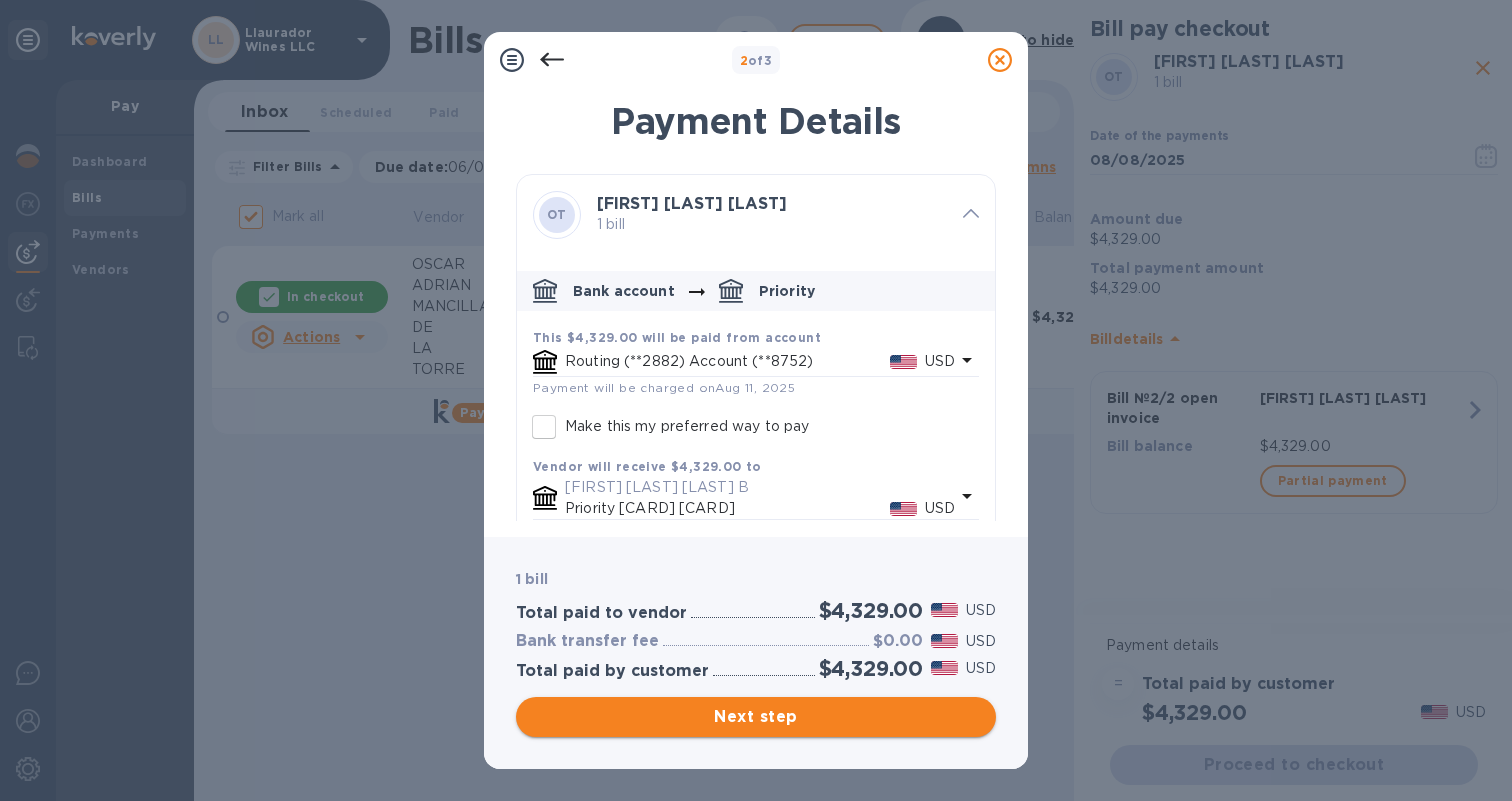 click on "Next step" at bounding box center [756, 717] 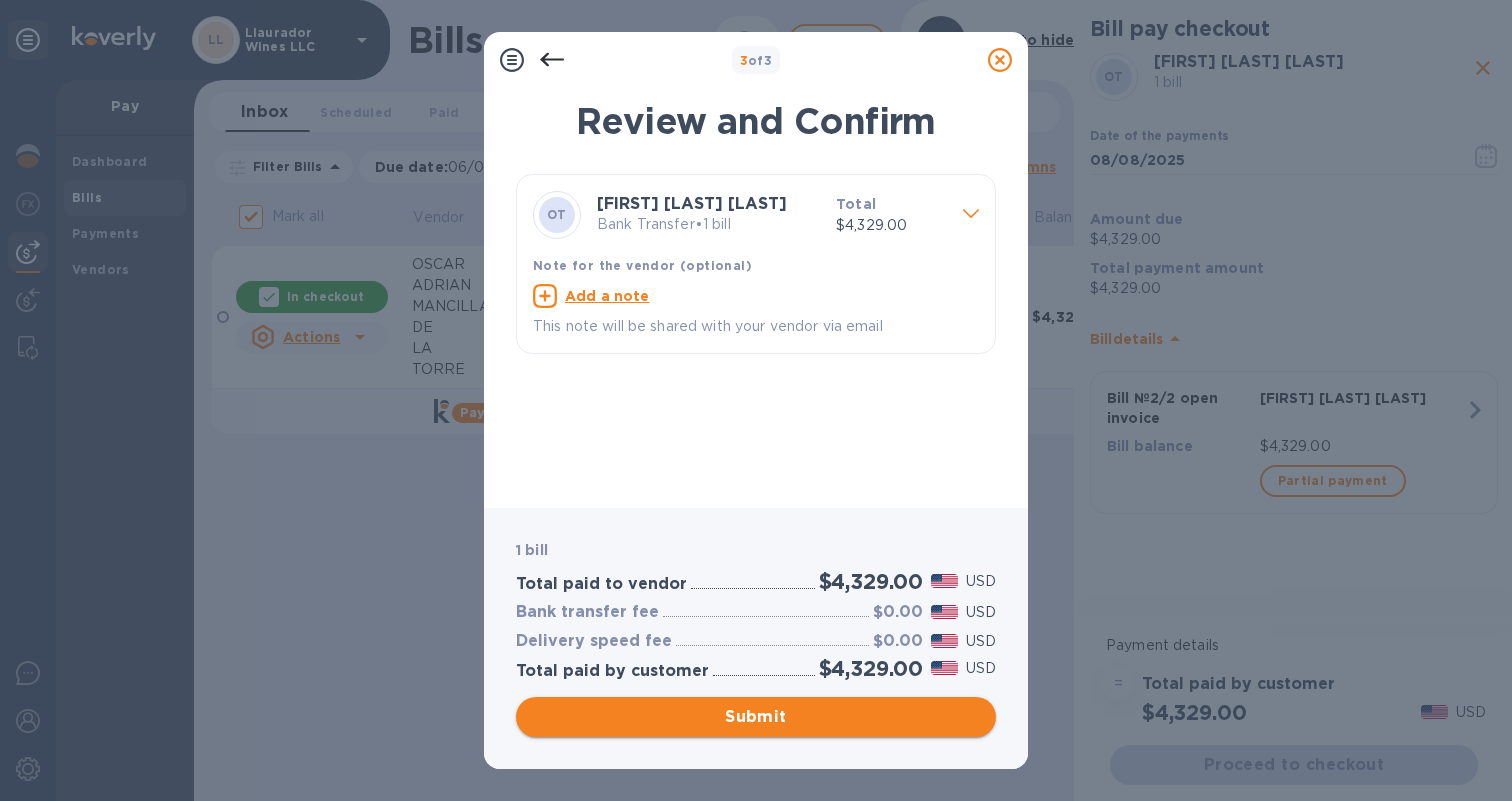 click on "Submit" at bounding box center [756, 717] 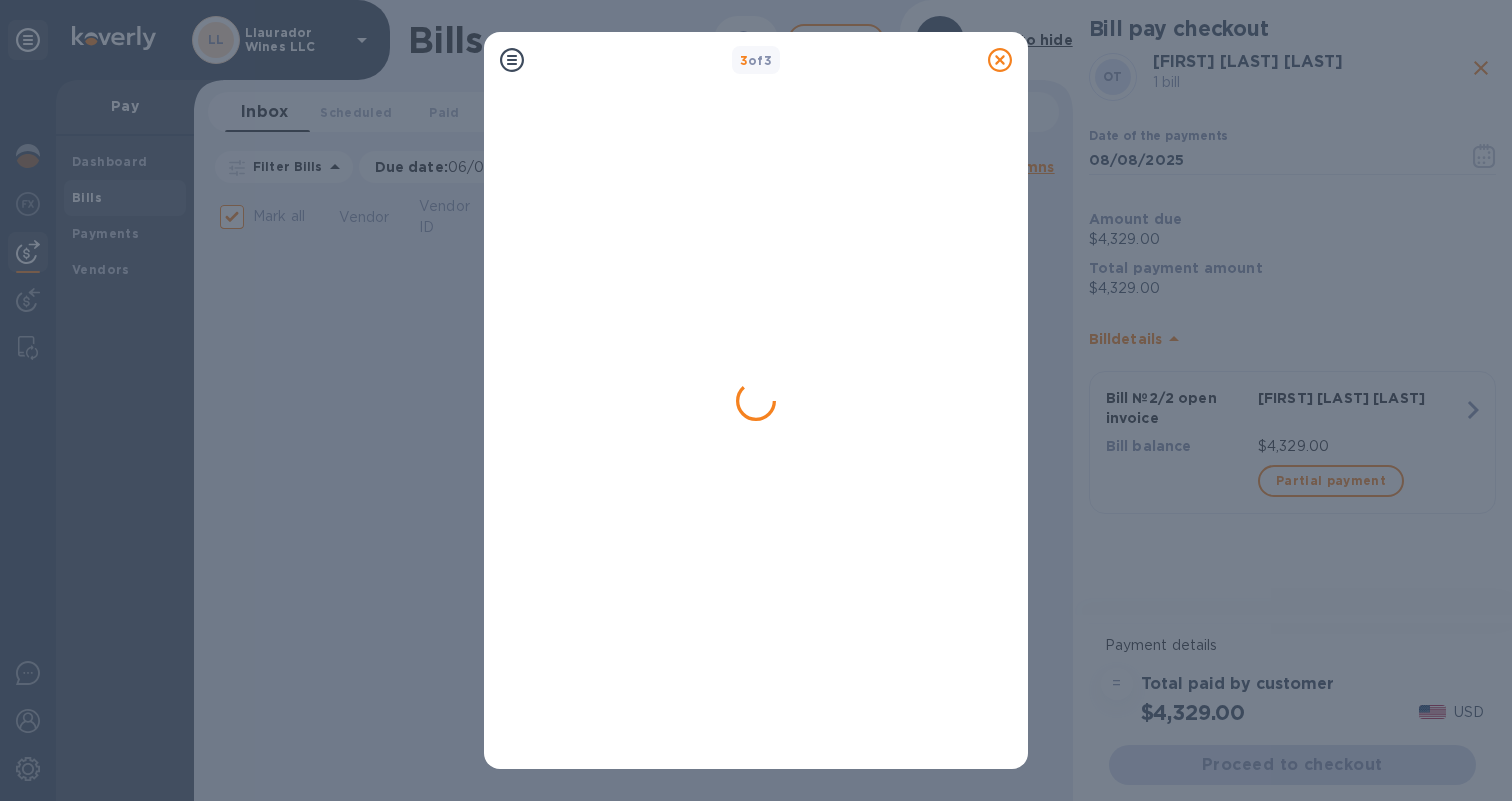 checkbox on "false" 